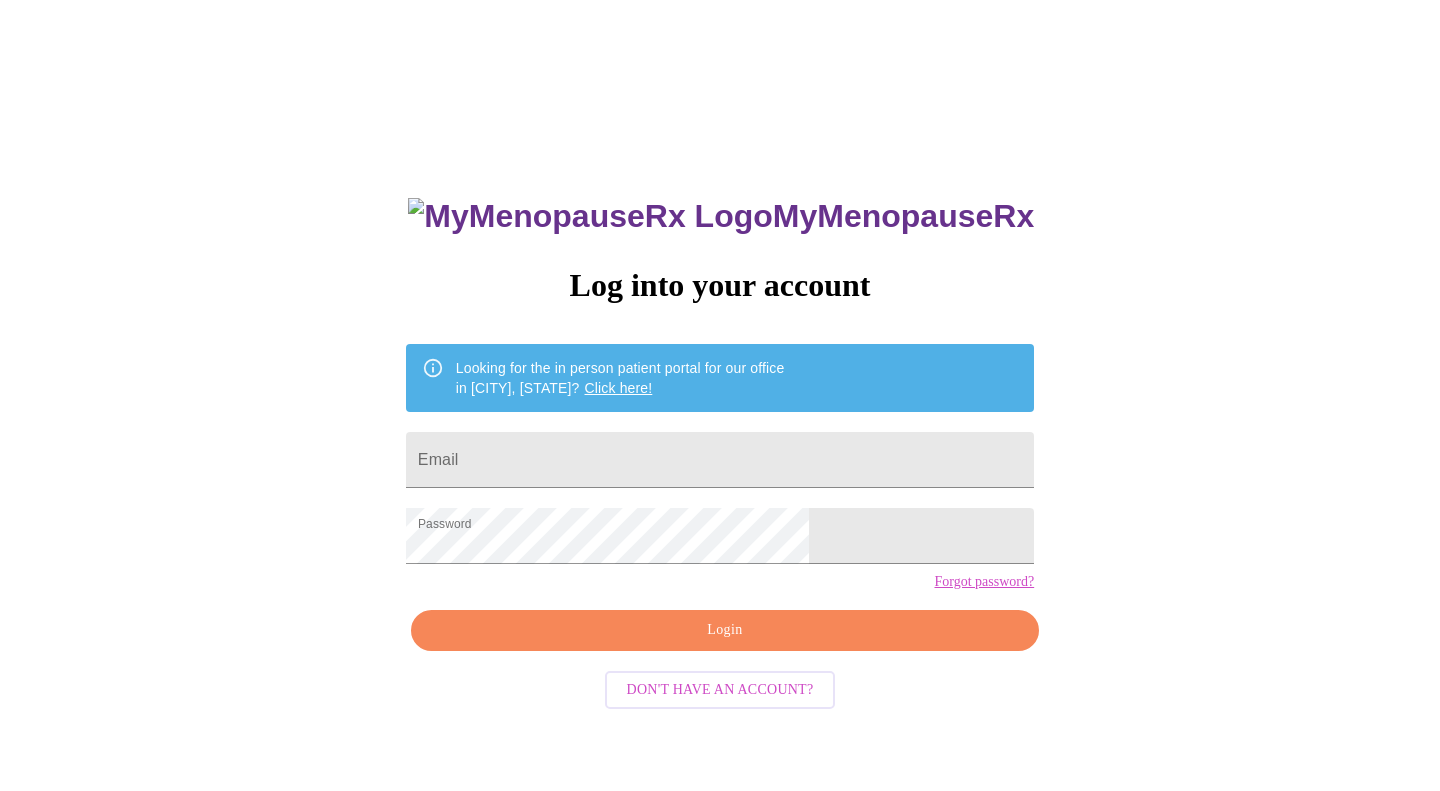 scroll, scrollTop: 0, scrollLeft: 0, axis: both 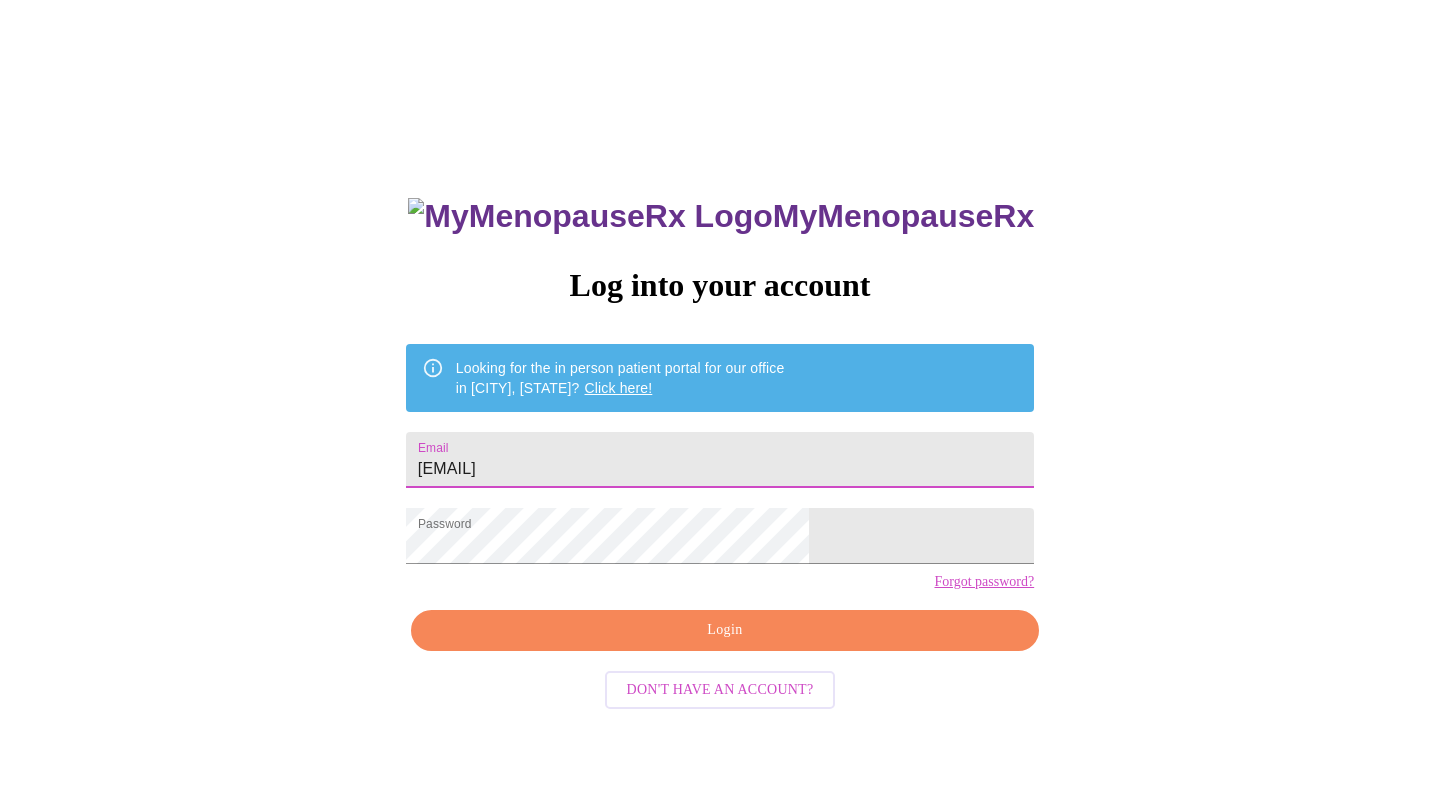 click on "Login" at bounding box center [725, 630] 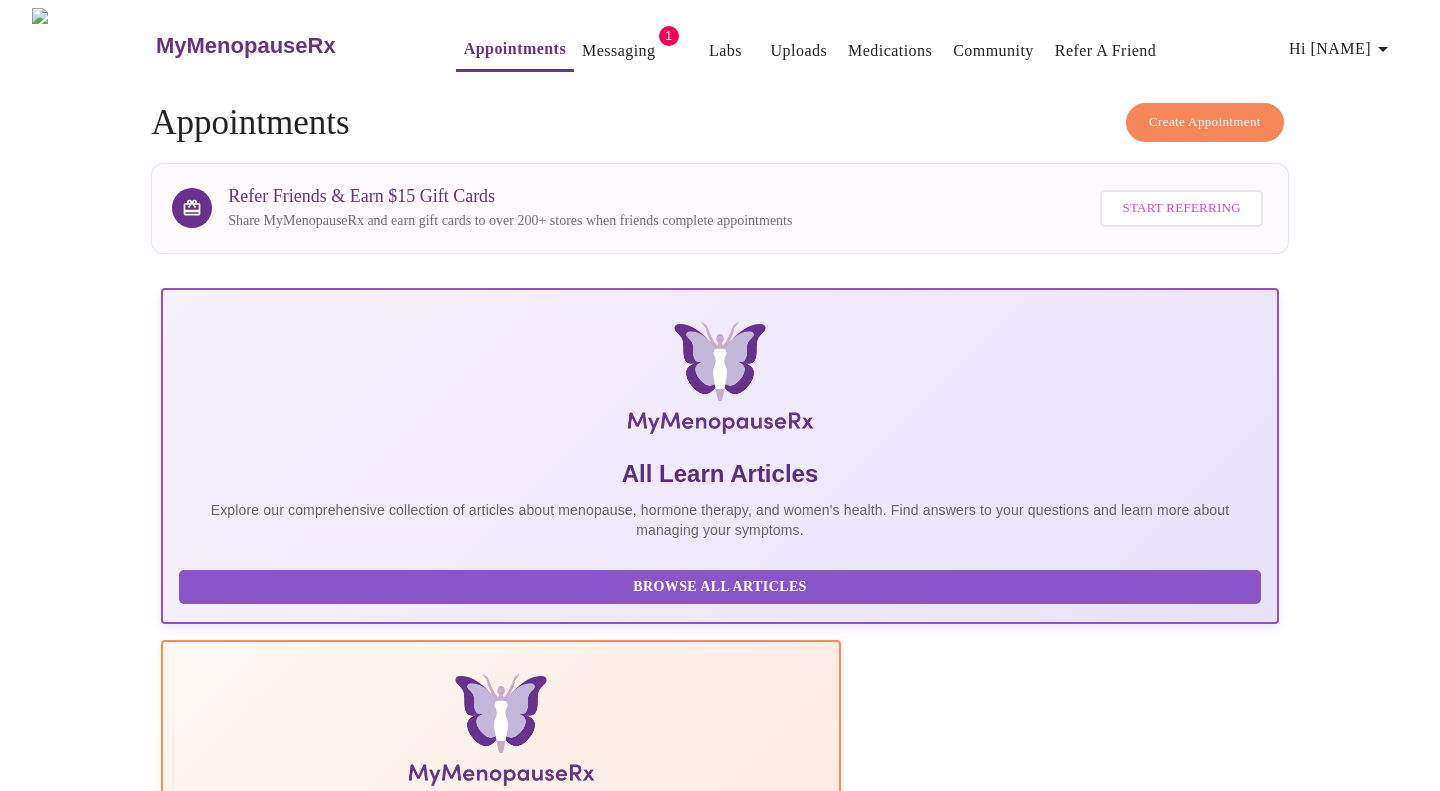 click on "Messaging" at bounding box center [618, 51] 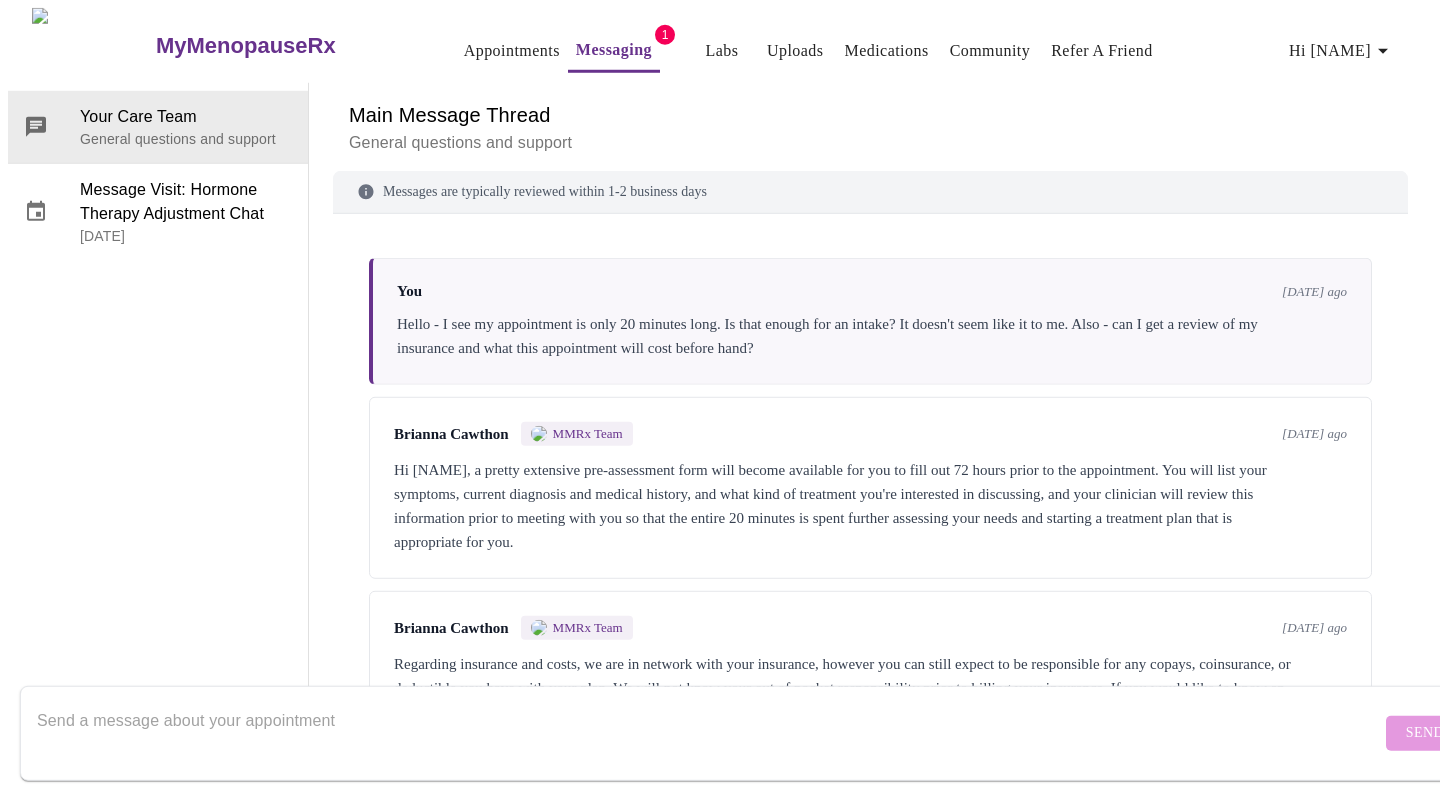 scroll, scrollTop: 74, scrollLeft: 0, axis: vertical 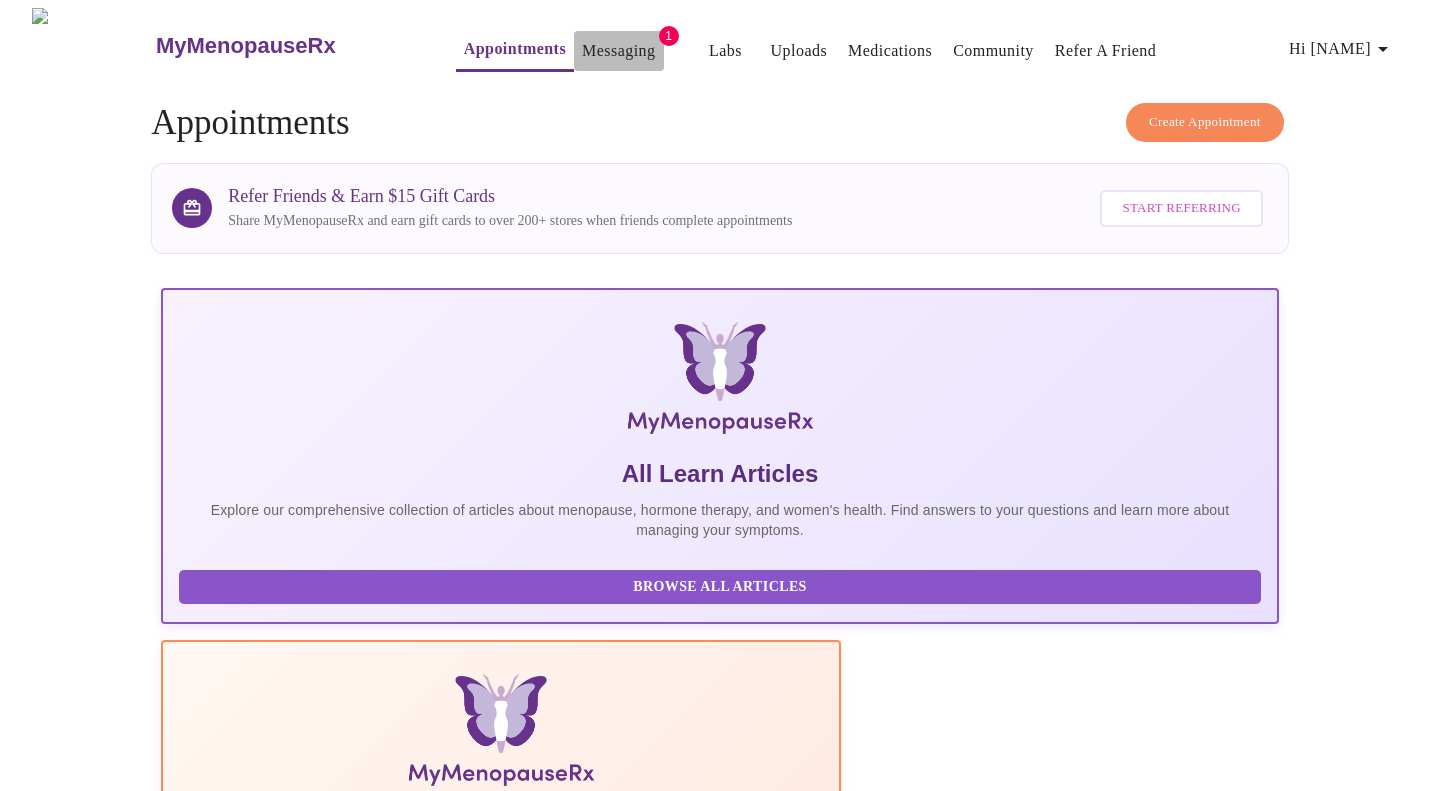 click on "Messaging" at bounding box center [618, 51] 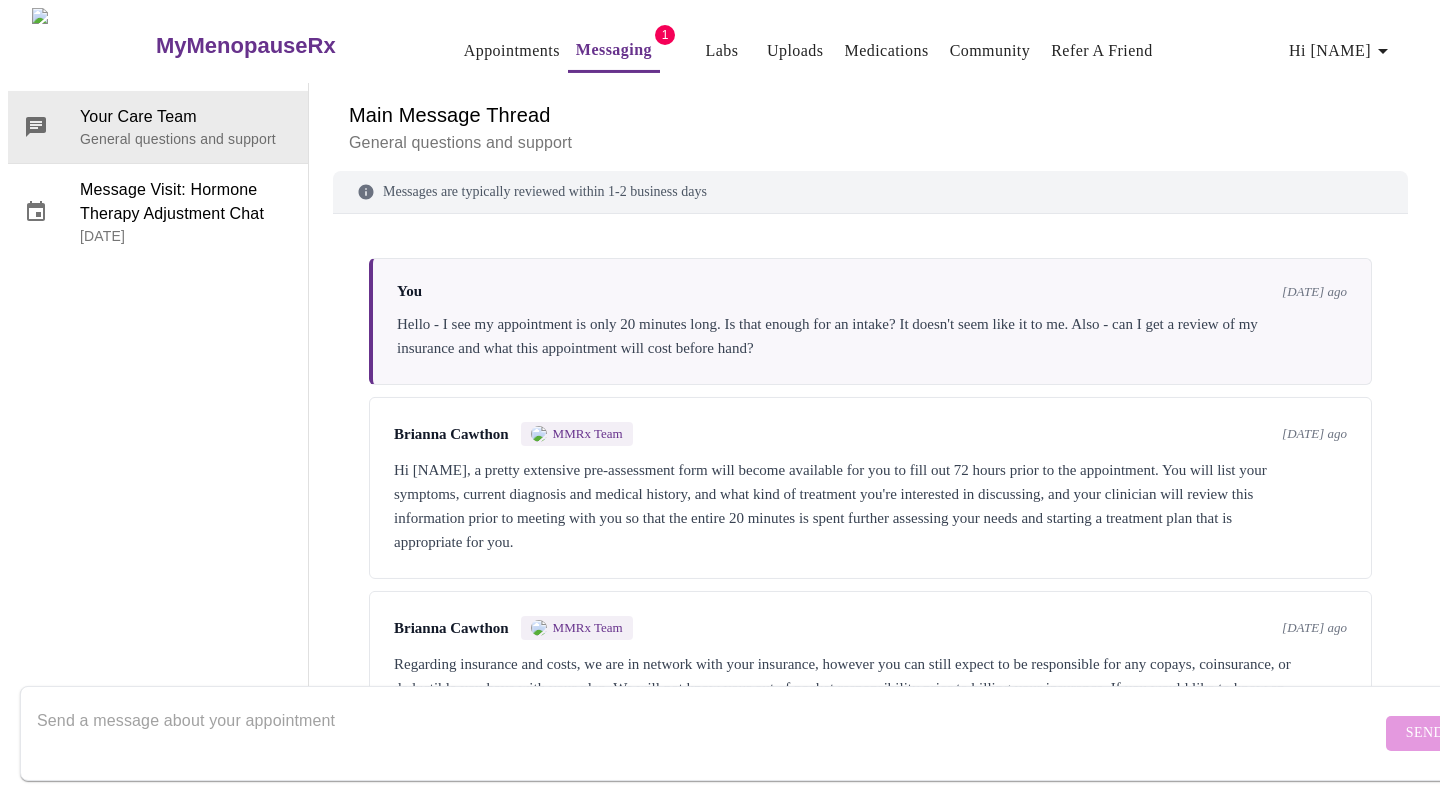 scroll, scrollTop: 74, scrollLeft: 0, axis: vertical 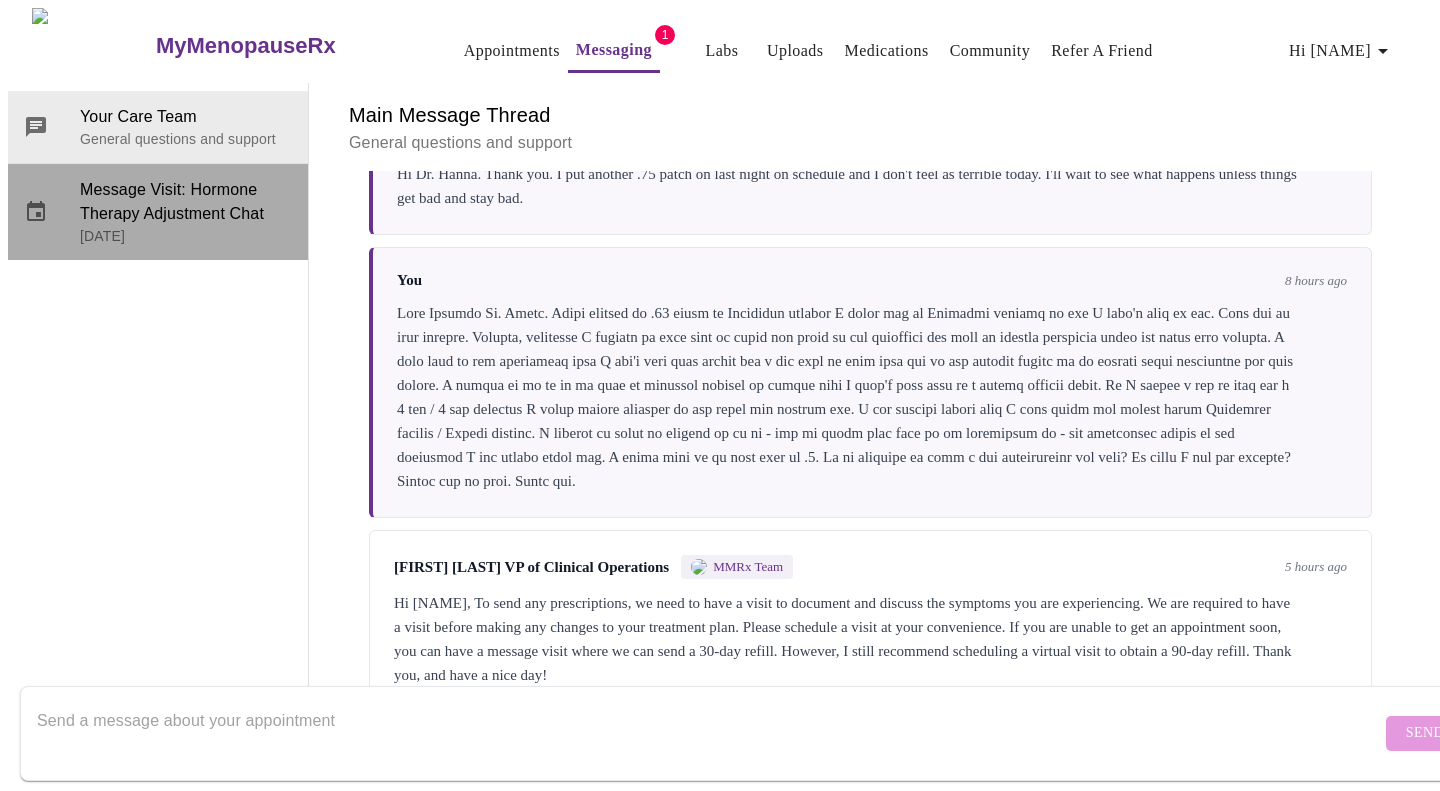 click on "Message Visit: Hormone Therapy Adjustment Chat" at bounding box center [186, 202] 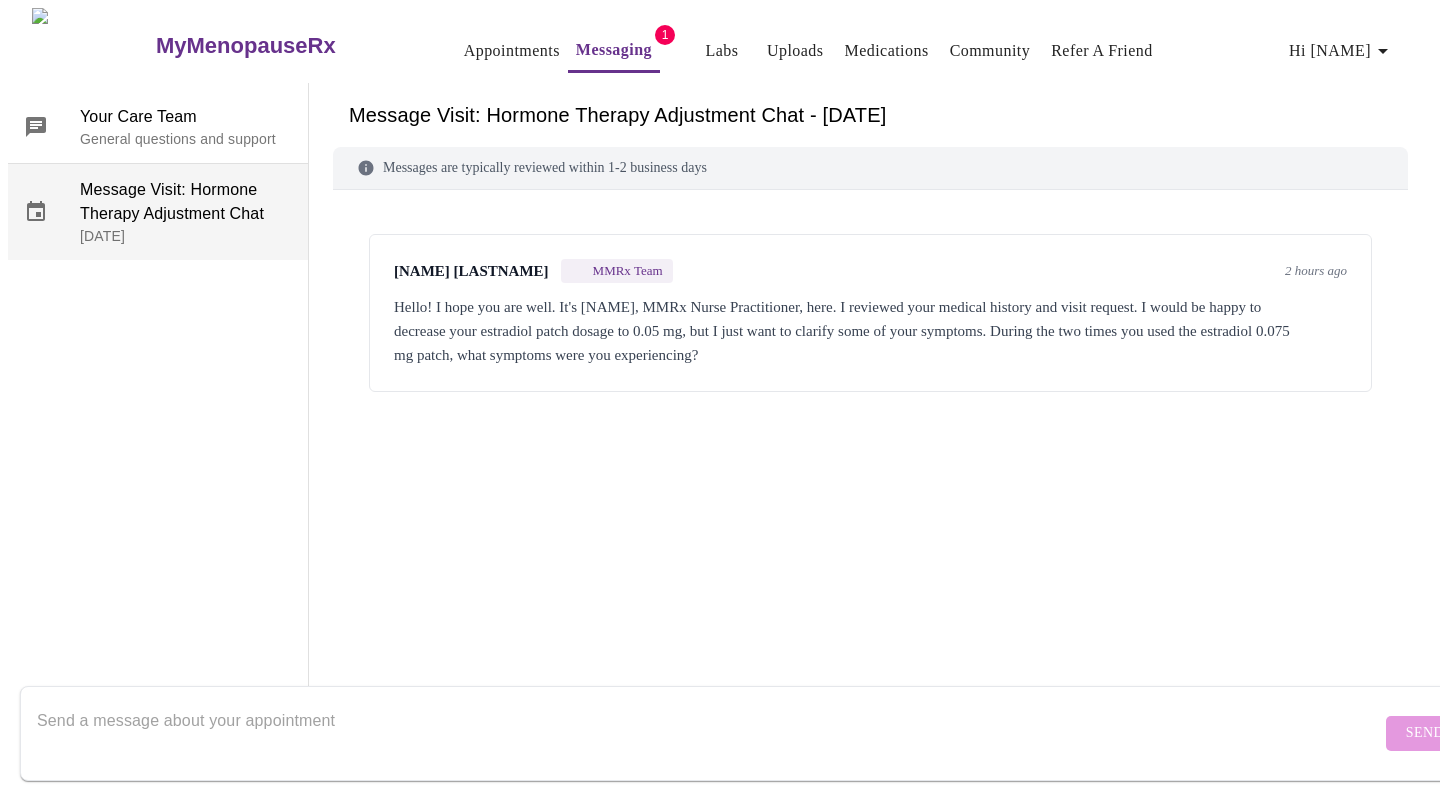 scroll, scrollTop: 0, scrollLeft: 0, axis: both 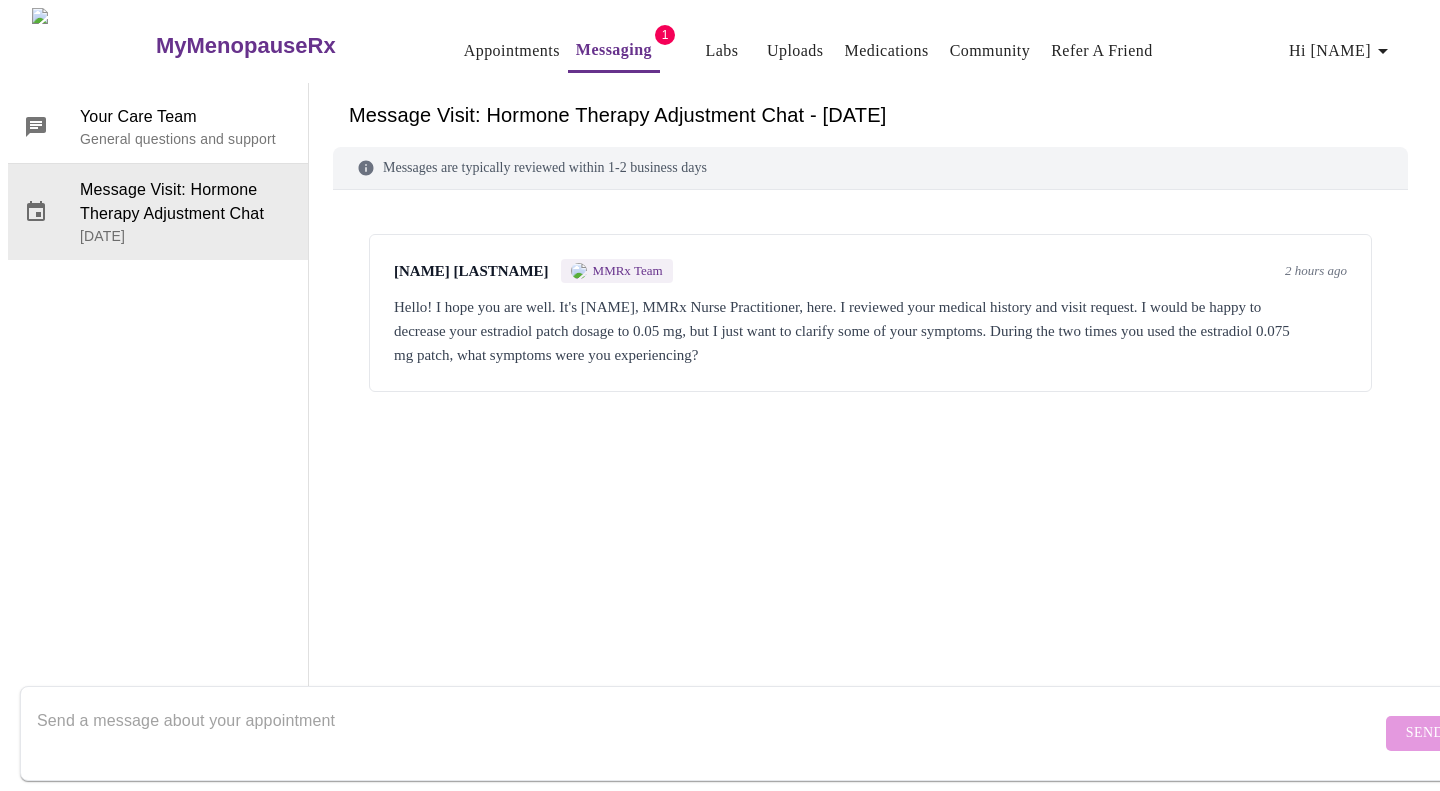 click at bounding box center (709, 733) 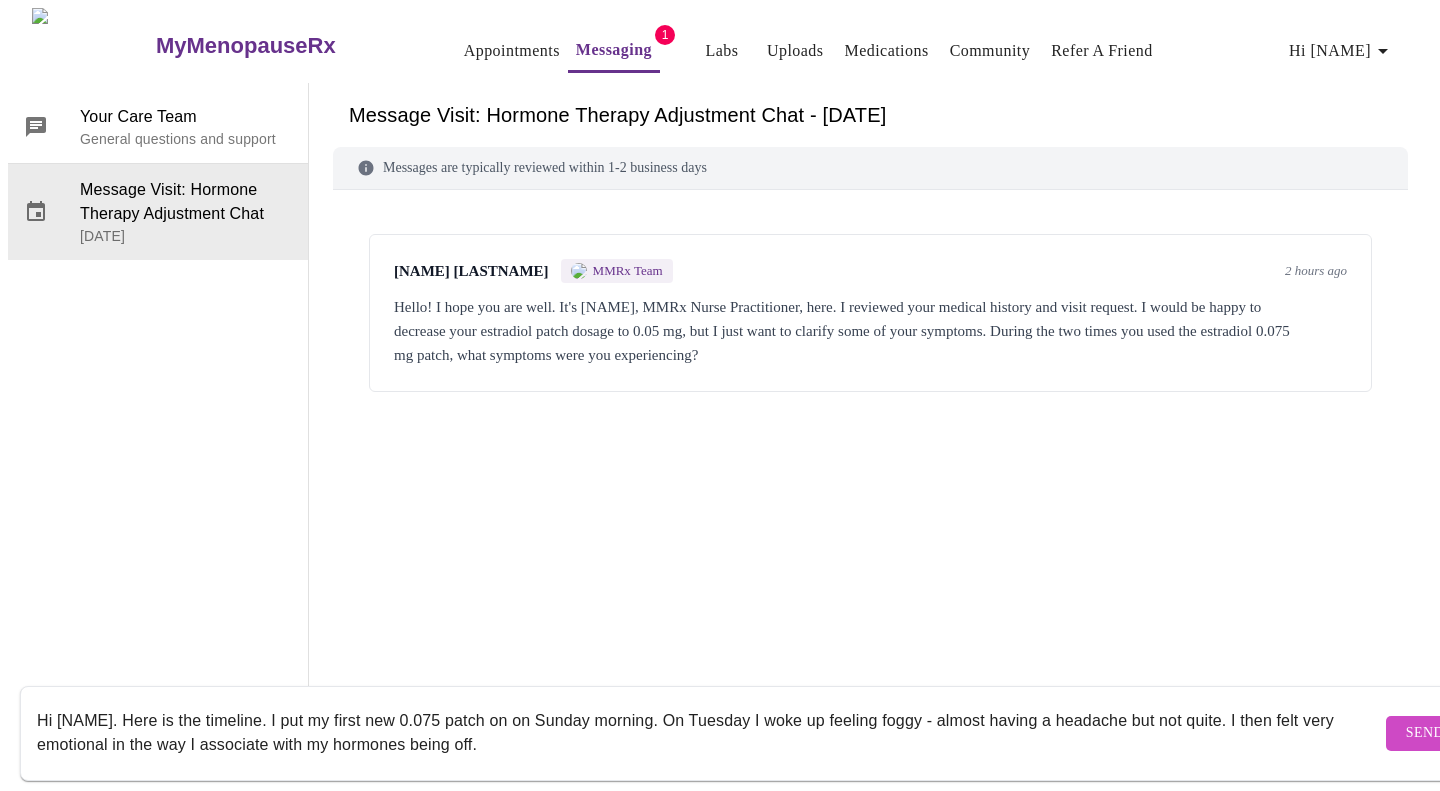 click on "Hi [NAME]. Here is the timeline. I put my first new 0.075 patch on on Sunday morning. On Tuesday I woke up feeling foggy - almost having a headache but not quite. I then felt very emotional in the way I associate with my hormones being off." at bounding box center (709, 733) 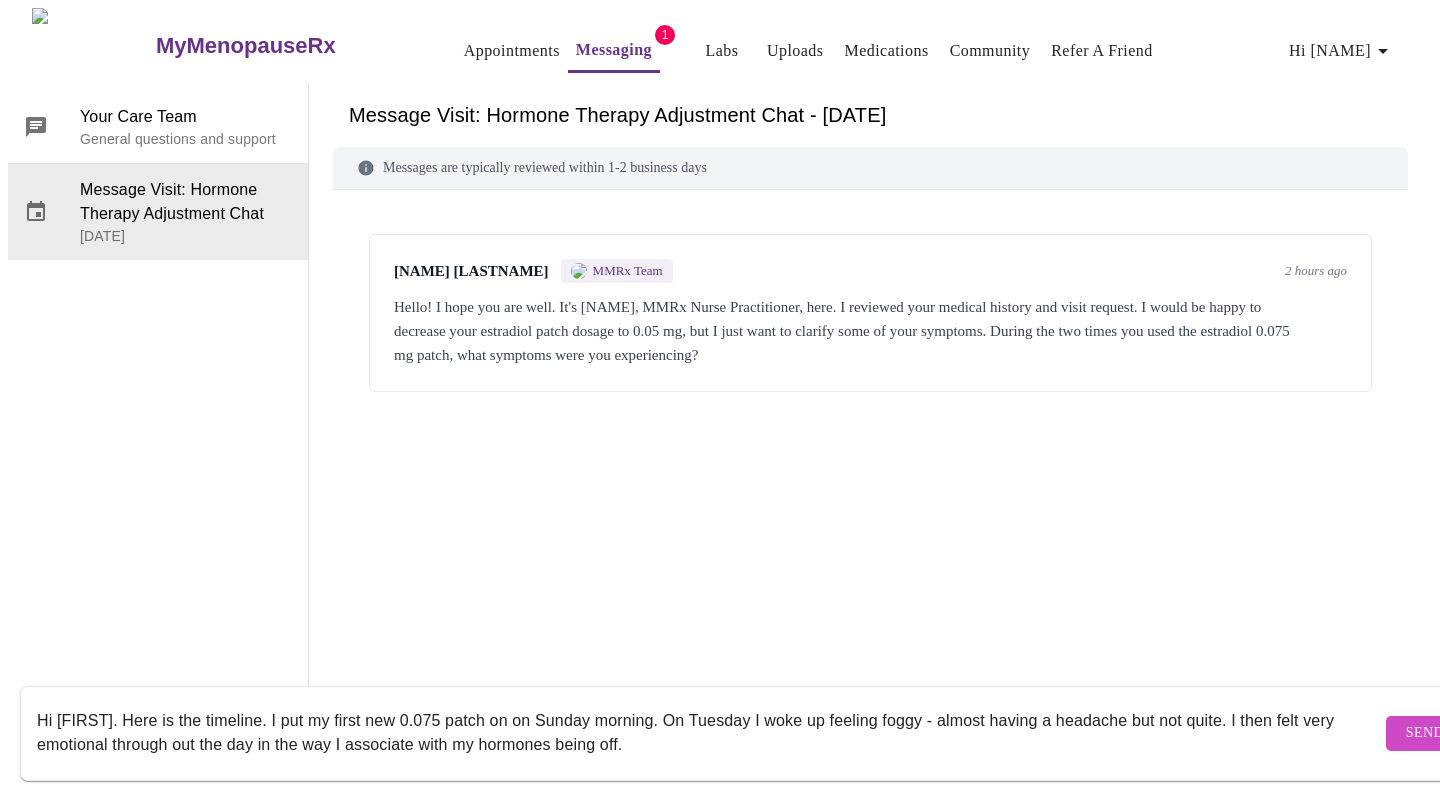 click on "Hi [FIRST]. Here is the timeline. I put my first new 0.075 patch on on Sunday morning. On Tuesday I woke up feeling foggy - almost having a headache but not quite. I then felt very emotional through out the day in the way I associate with my hormones being off." at bounding box center (709, 733) 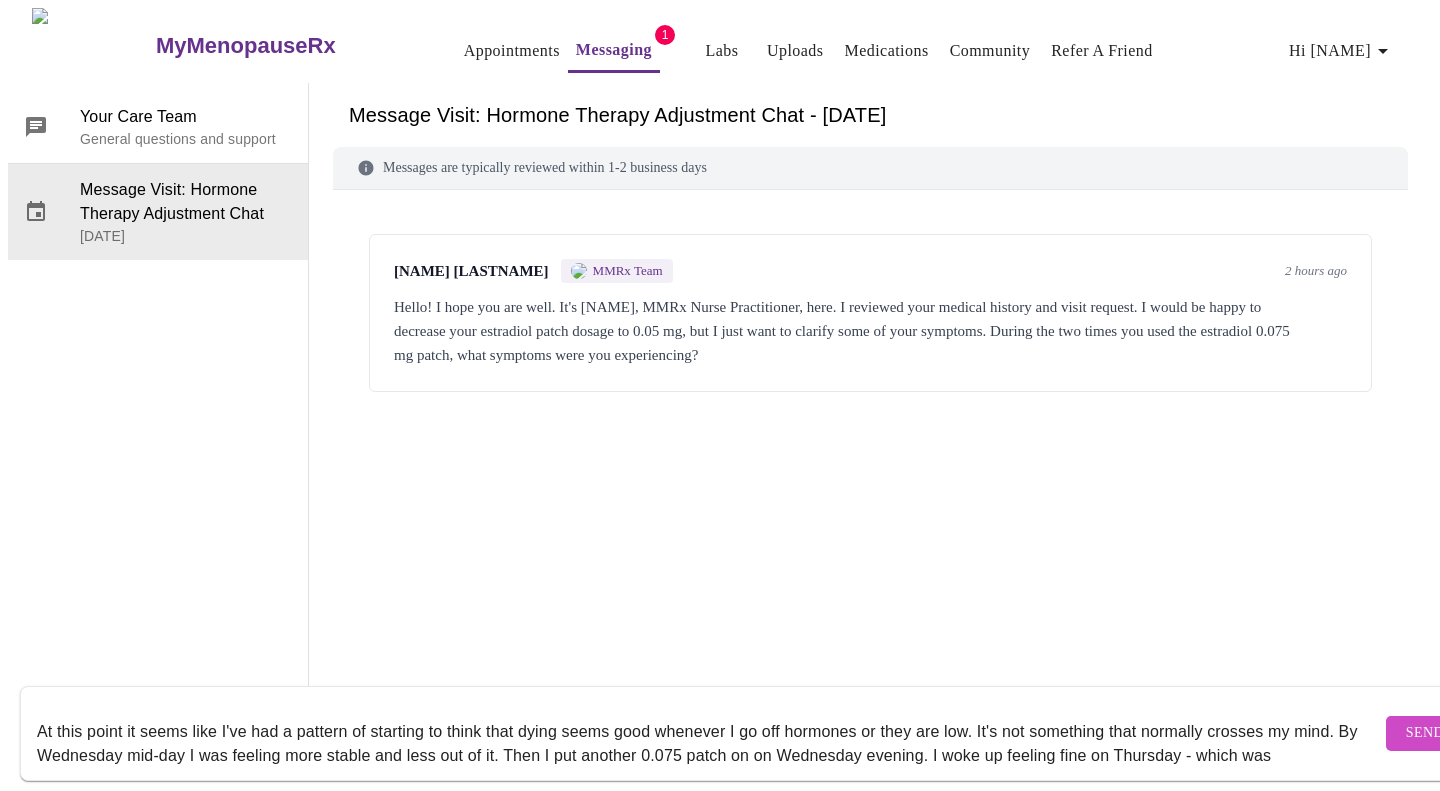 scroll, scrollTop: 133, scrollLeft: 0, axis: vertical 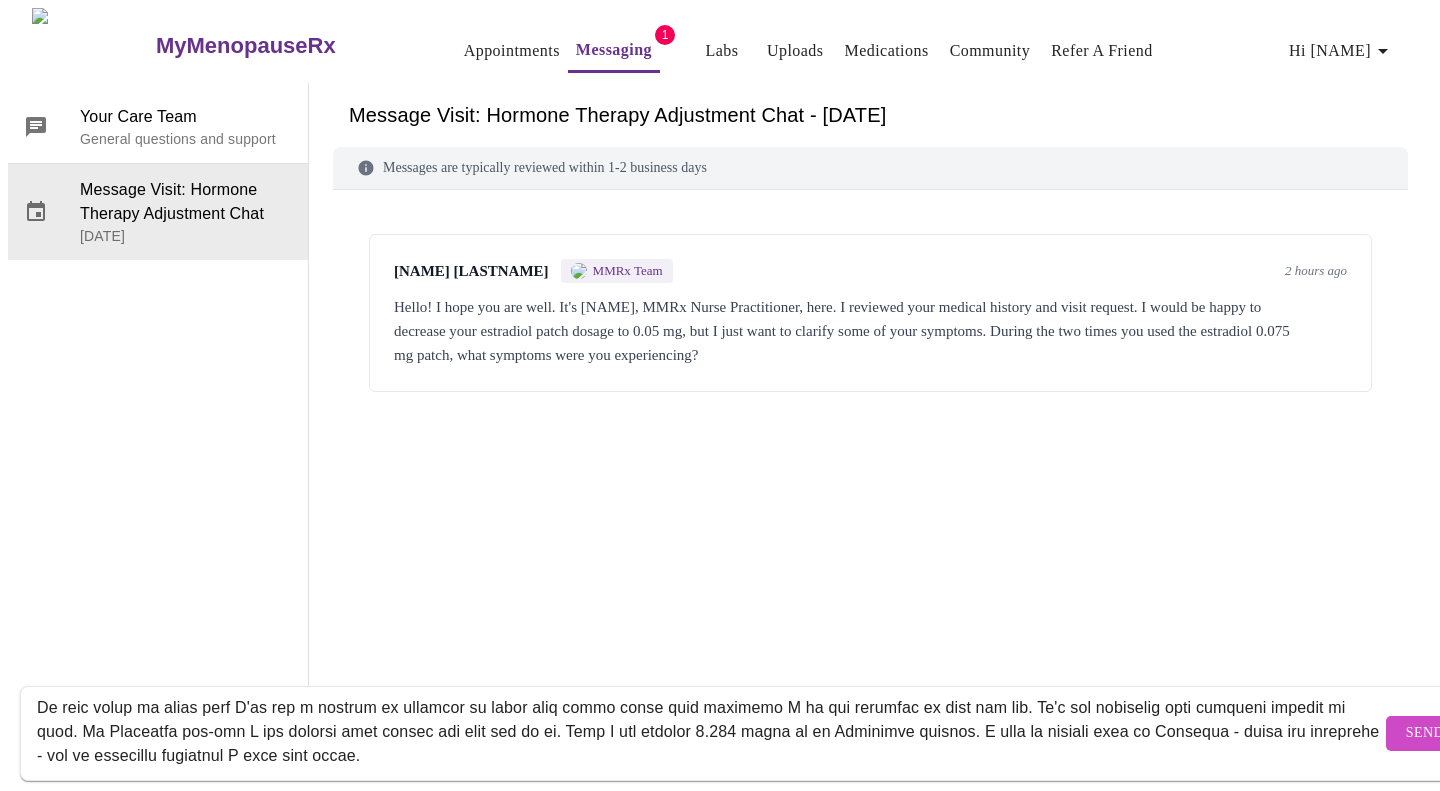 click at bounding box center (709, 733) 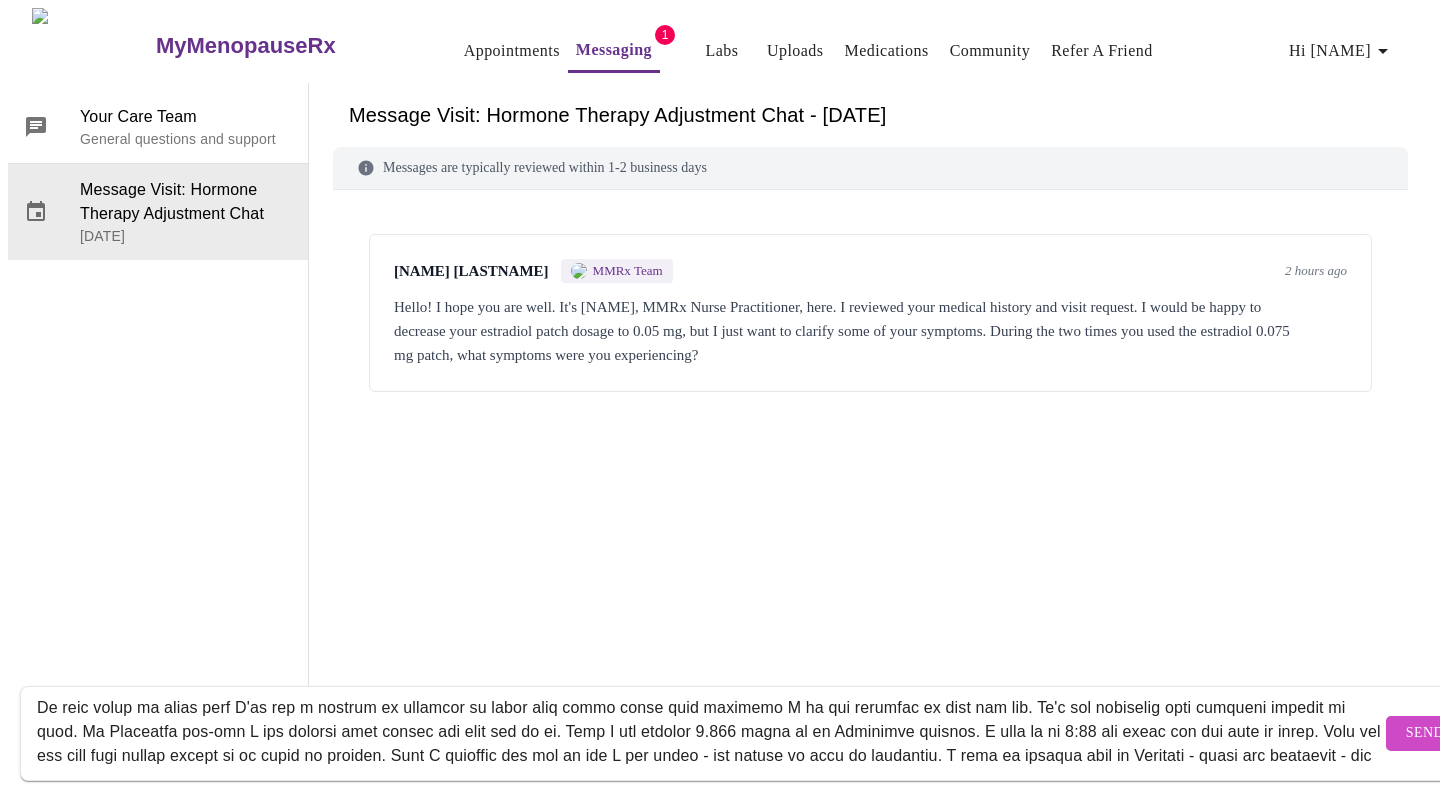 click at bounding box center (709, 733) 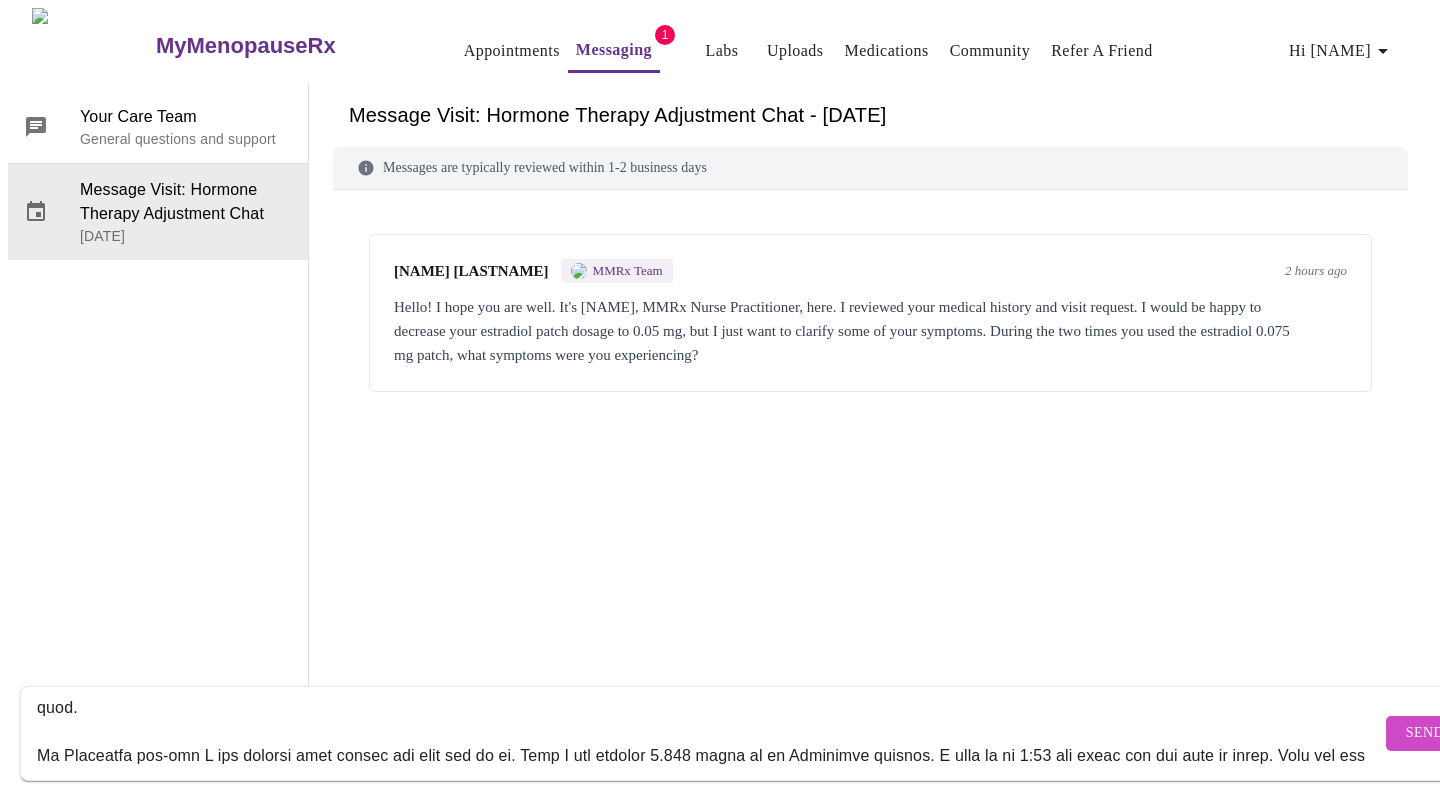 scroll, scrollTop: 216, scrollLeft: 0, axis: vertical 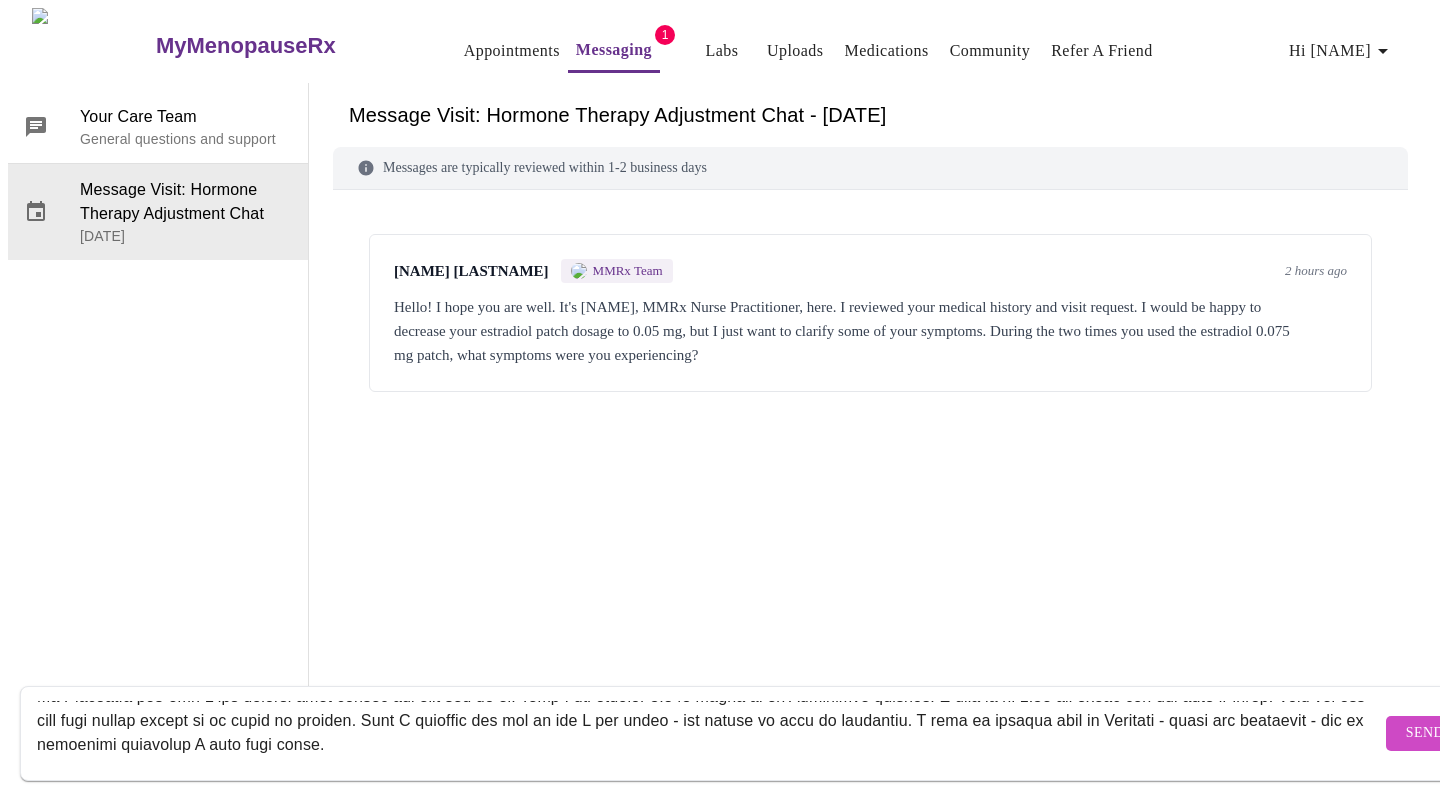 drag, startPoint x: 1030, startPoint y: 701, endPoint x: 1073, endPoint y: 741, distance: 58.728188 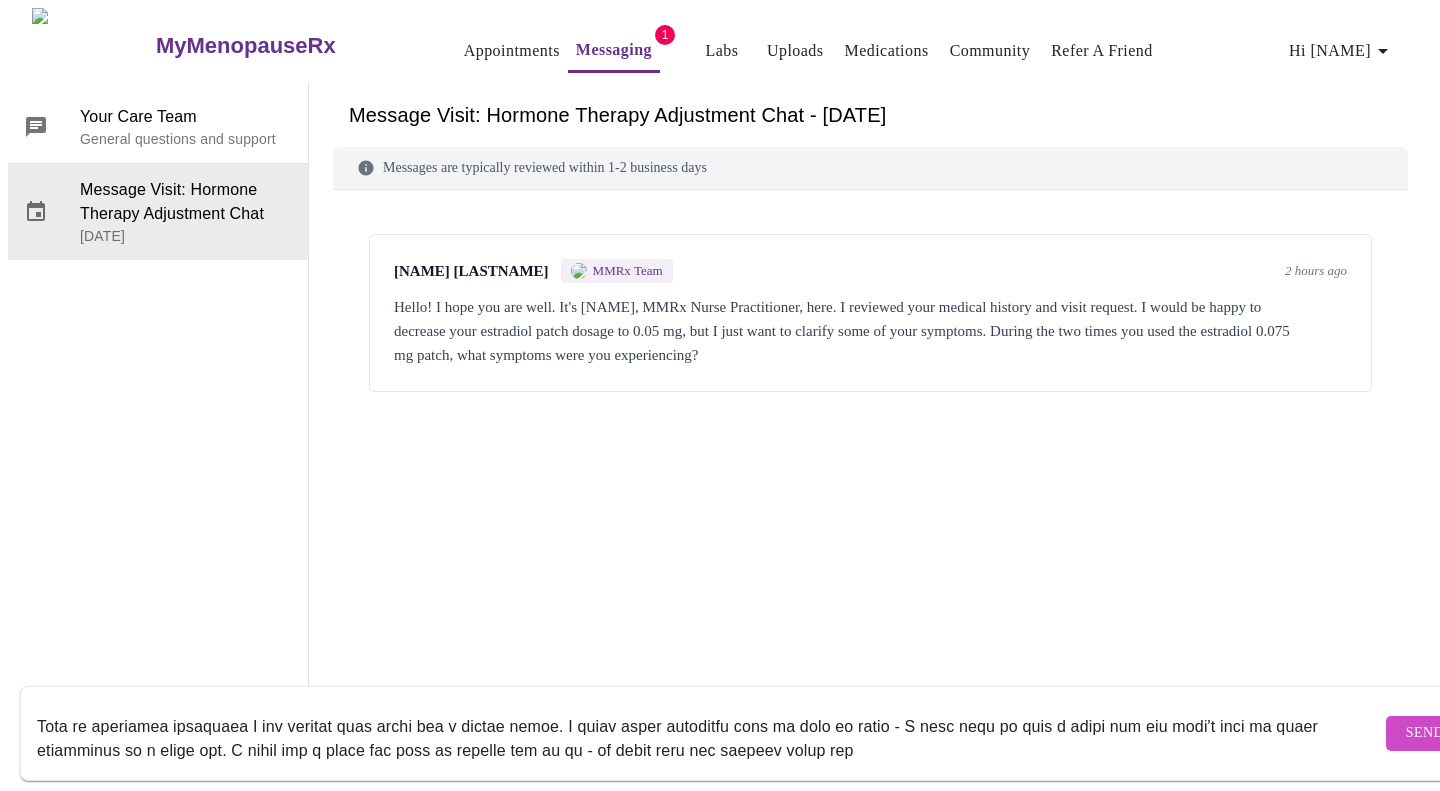 scroll, scrollTop: 264, scrollLeft: 0, axis: vertical 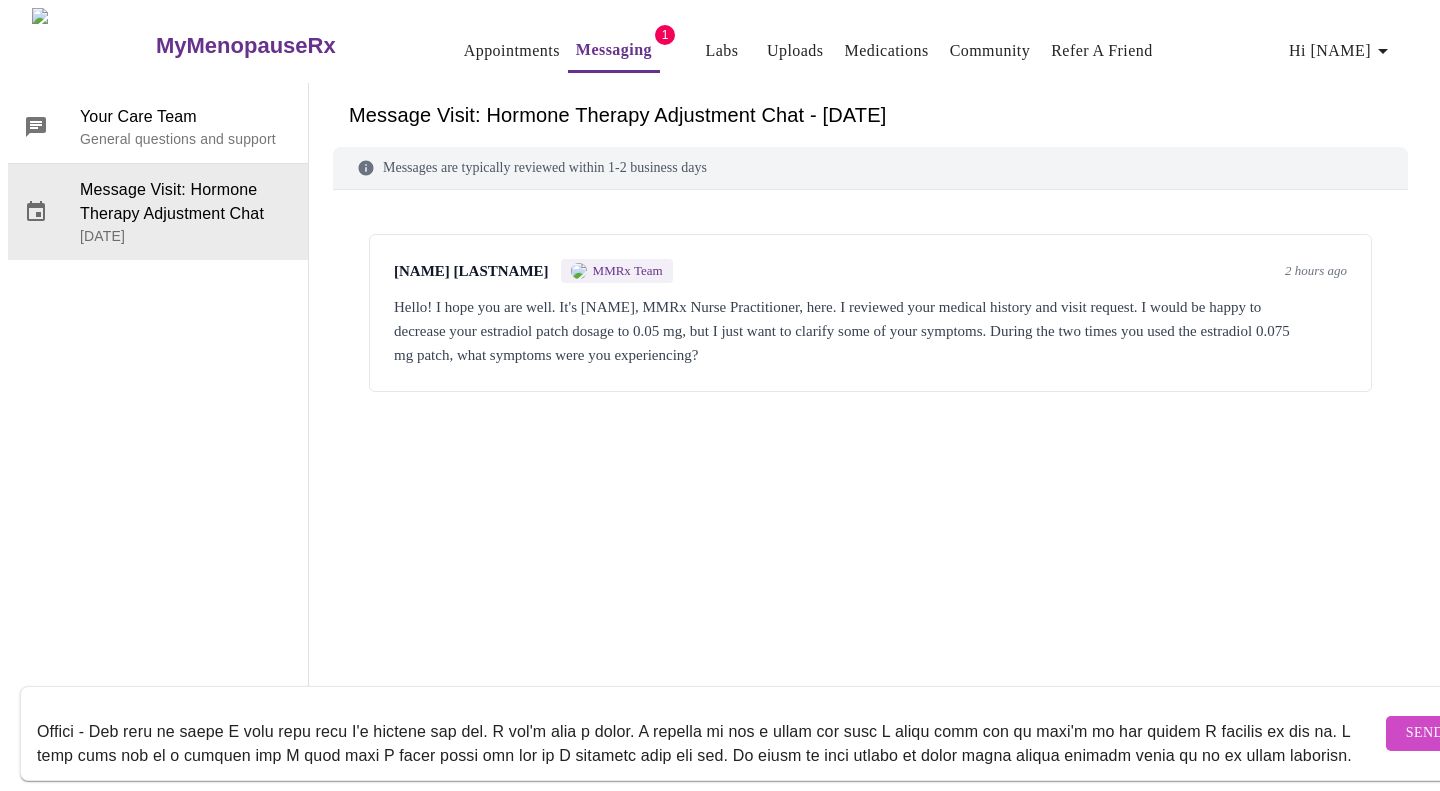 type on "Hi [NAME]. Here is the timeline. I put my first new 0.075 patch on on Sunday morning. On Tuesday I woke up feeling foggy - almost having a headache but not quite. I then felt very emotional through out the day in the way I associate with my hormones being off. I was prone to crying, I processed with my partner and the other person I live with at separate times and cried a lot and was very upset. I also saw news stories about starvation in Gaza and had the thought that self-immolation was a good response to feeling powerless to stop my elected officials from using my tax dollars to continue to enable a genocide.
At this point it seems like I've had a pattern of starting to think that dying seems good whenever I go off hormones or they are low. It's not something that normally crosses my mind.
By Wednesday mid-day I was feeling more stable and less out of it. Then I put another 0.075 patch on on Wednesday evening. I woke up at 3:30 and could not get back to sleep. That has not been very common lately so..." 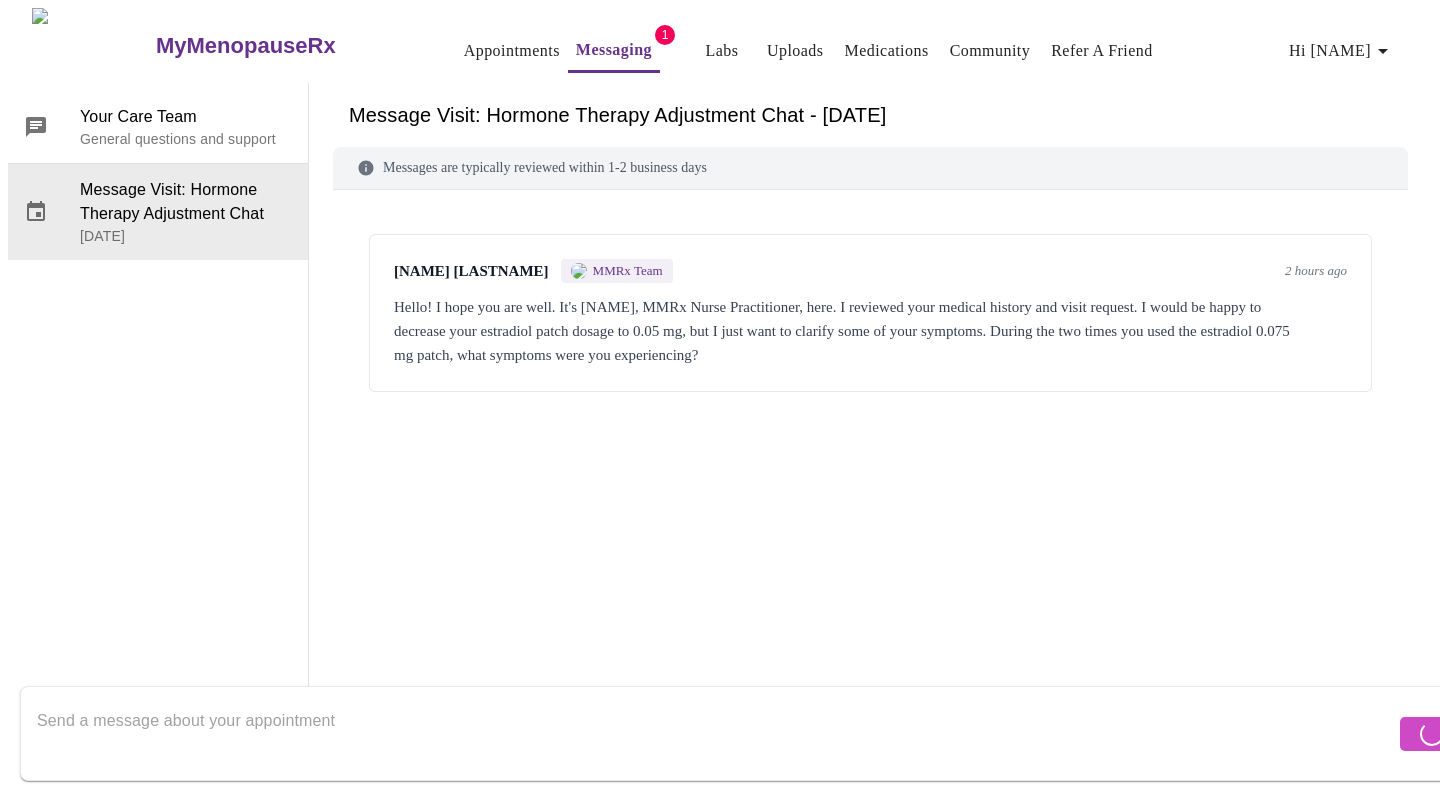 scroll, scrollTop: 0, scrollLeft: 0, axis: both 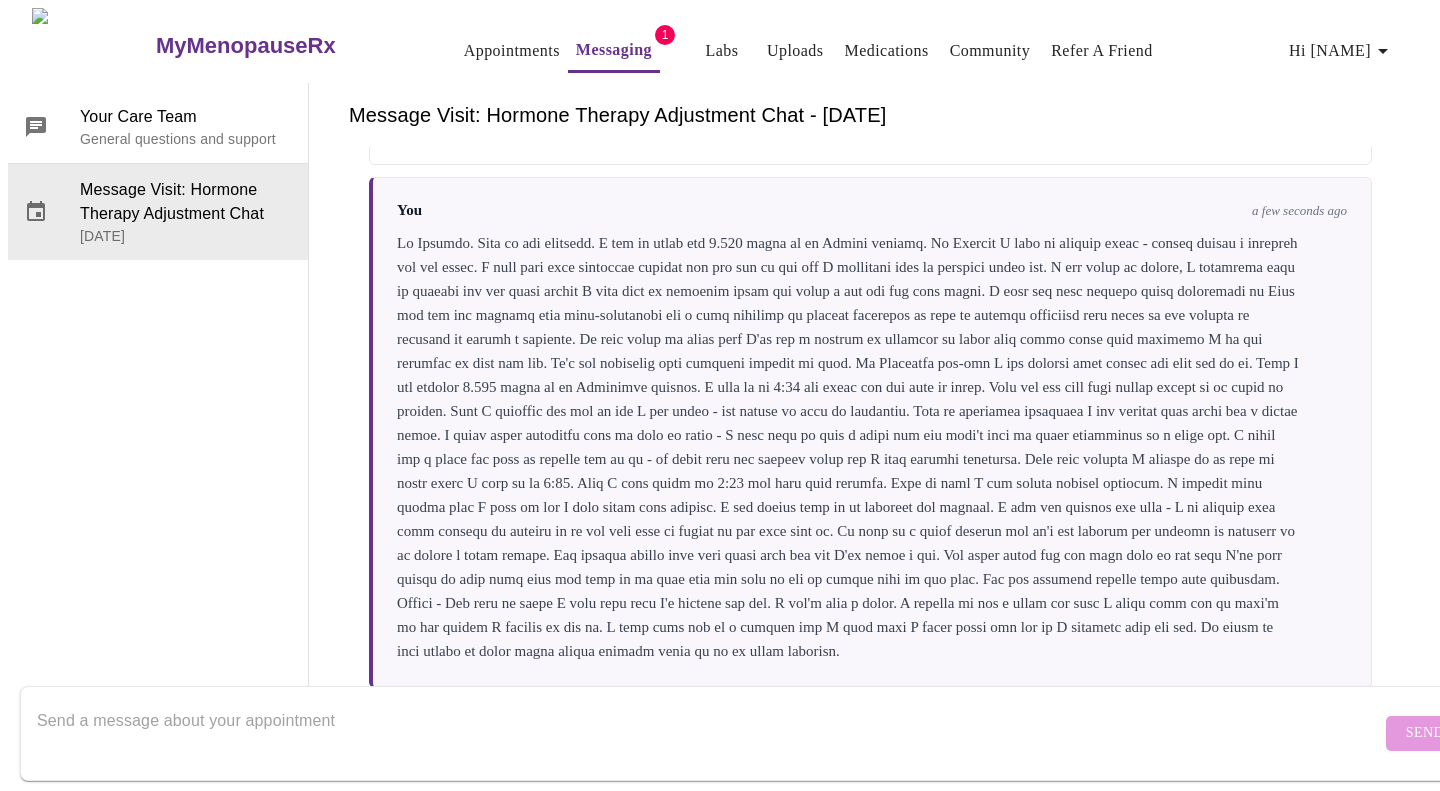 click at bounding box center [709, 733] 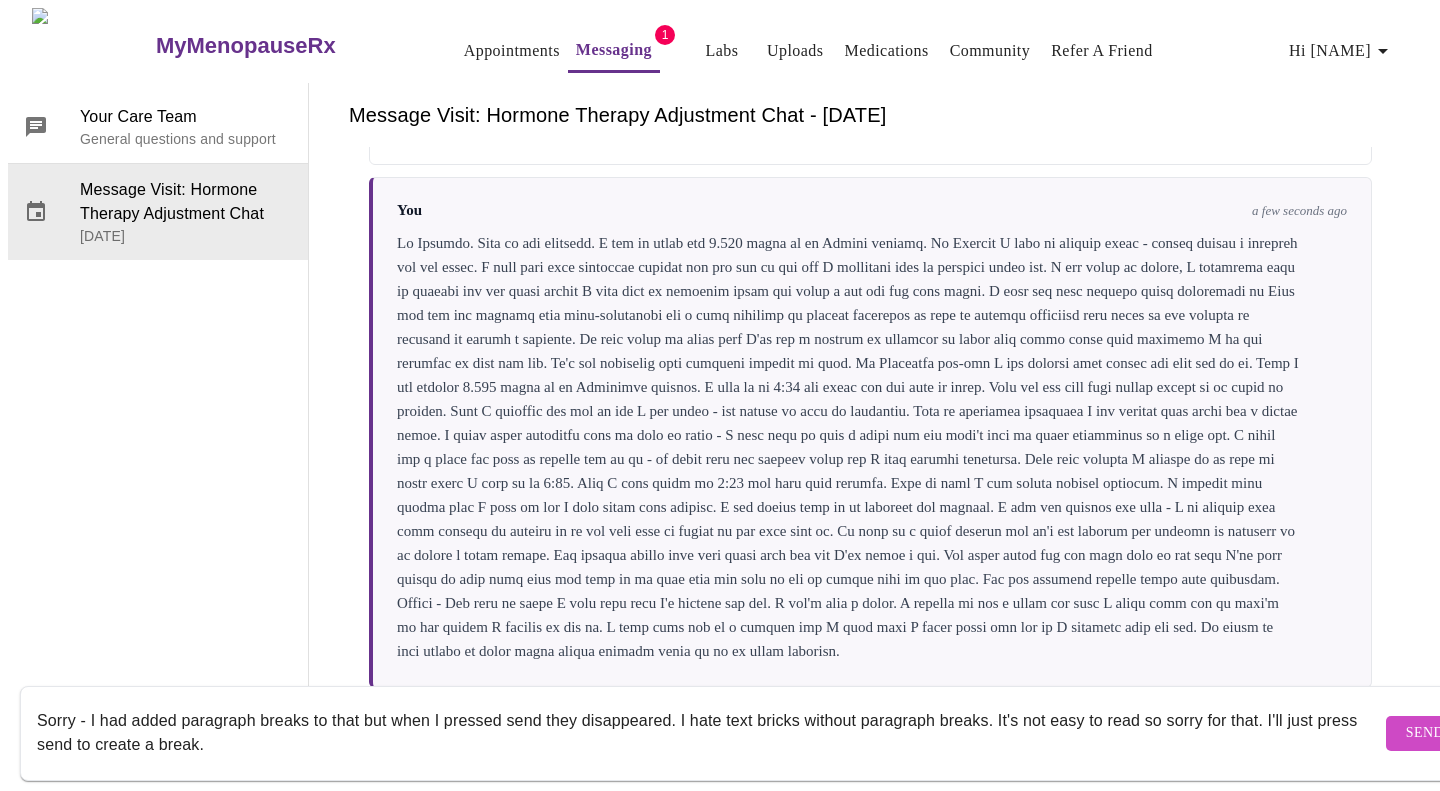 scroll, scrollTop: 16, scrollLeft: 0, axis: vertical 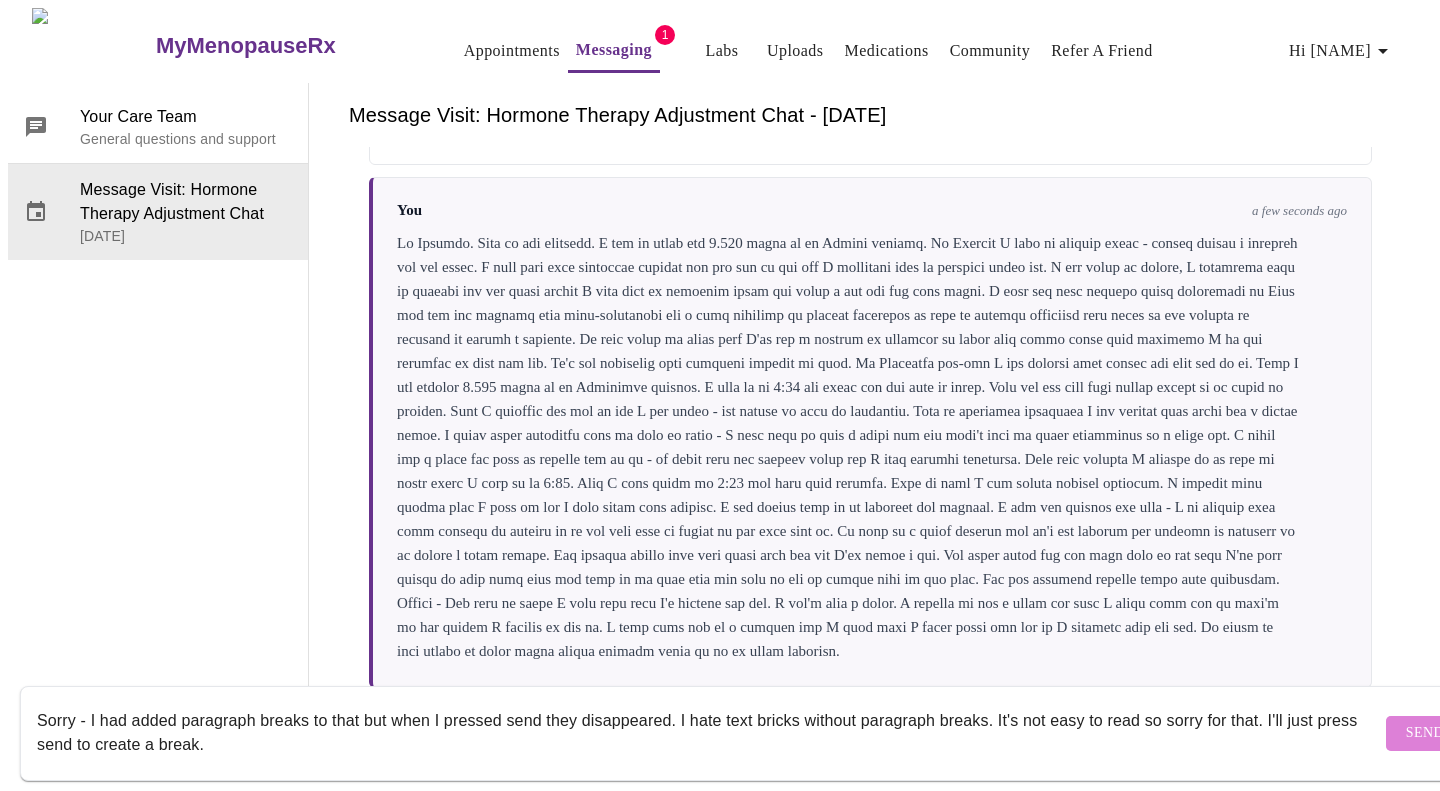 click on "Send" at bounding box center [1425, 733] 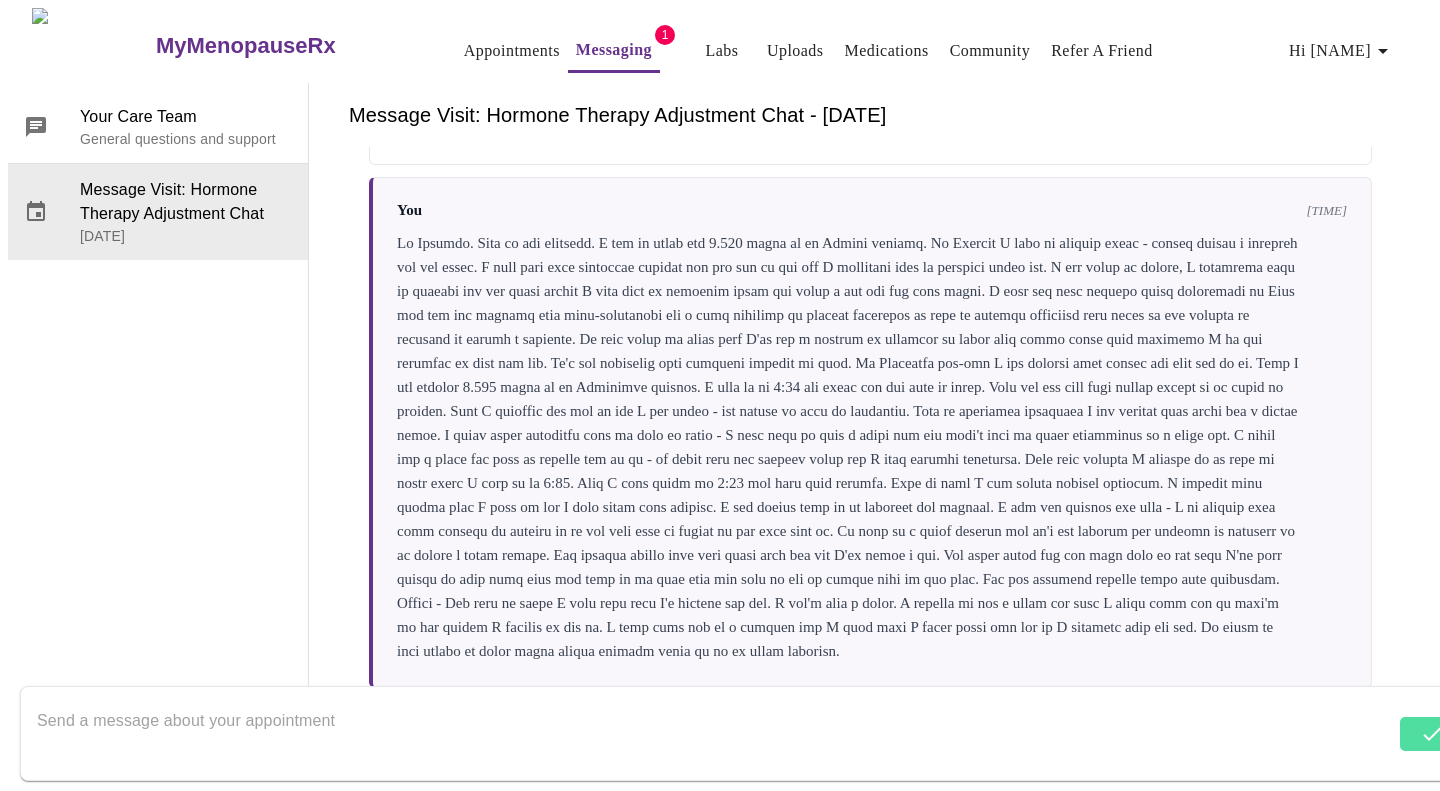 scroll, scrollTop: 0, scrollLeft: 0, axis: both 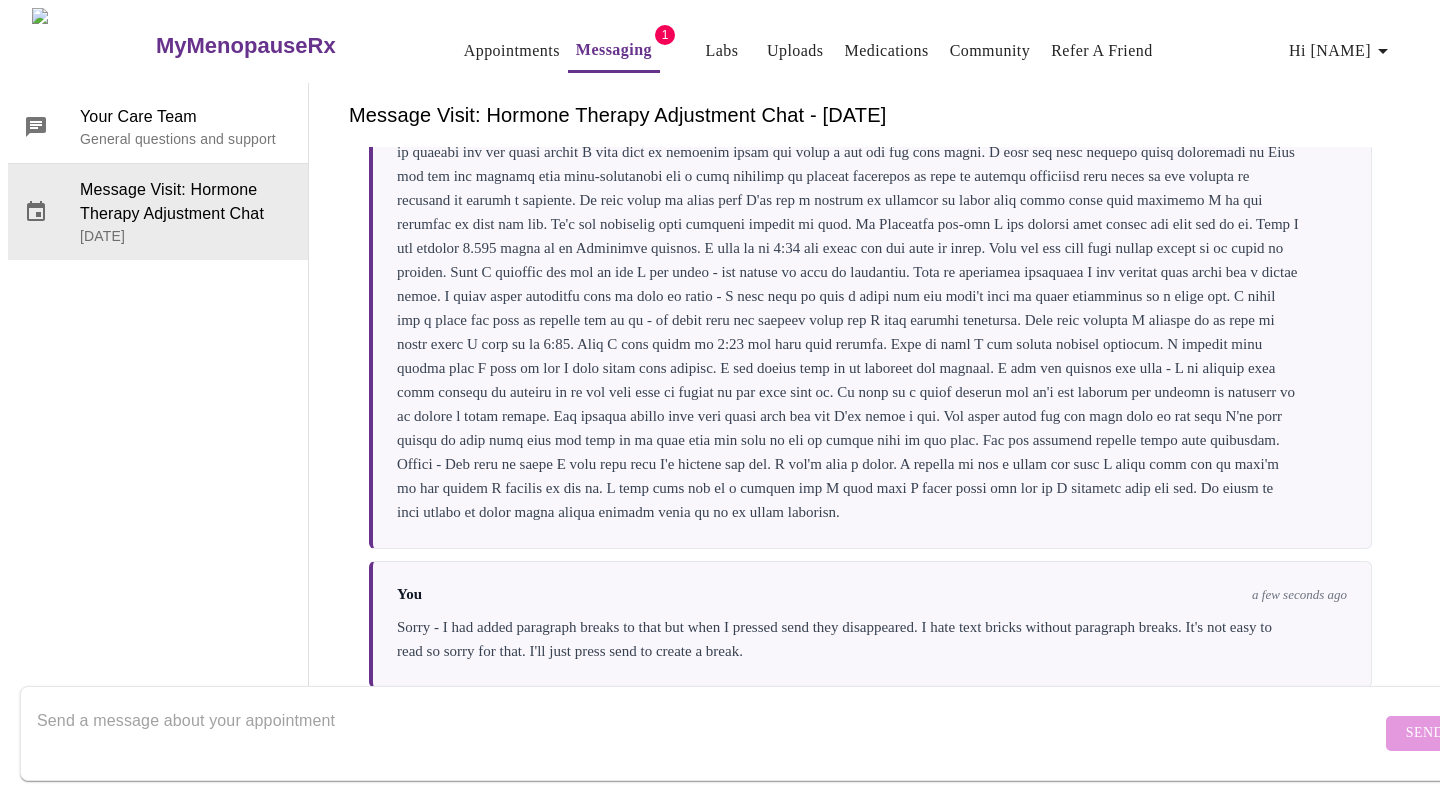 click at bounding box center (709, 733) 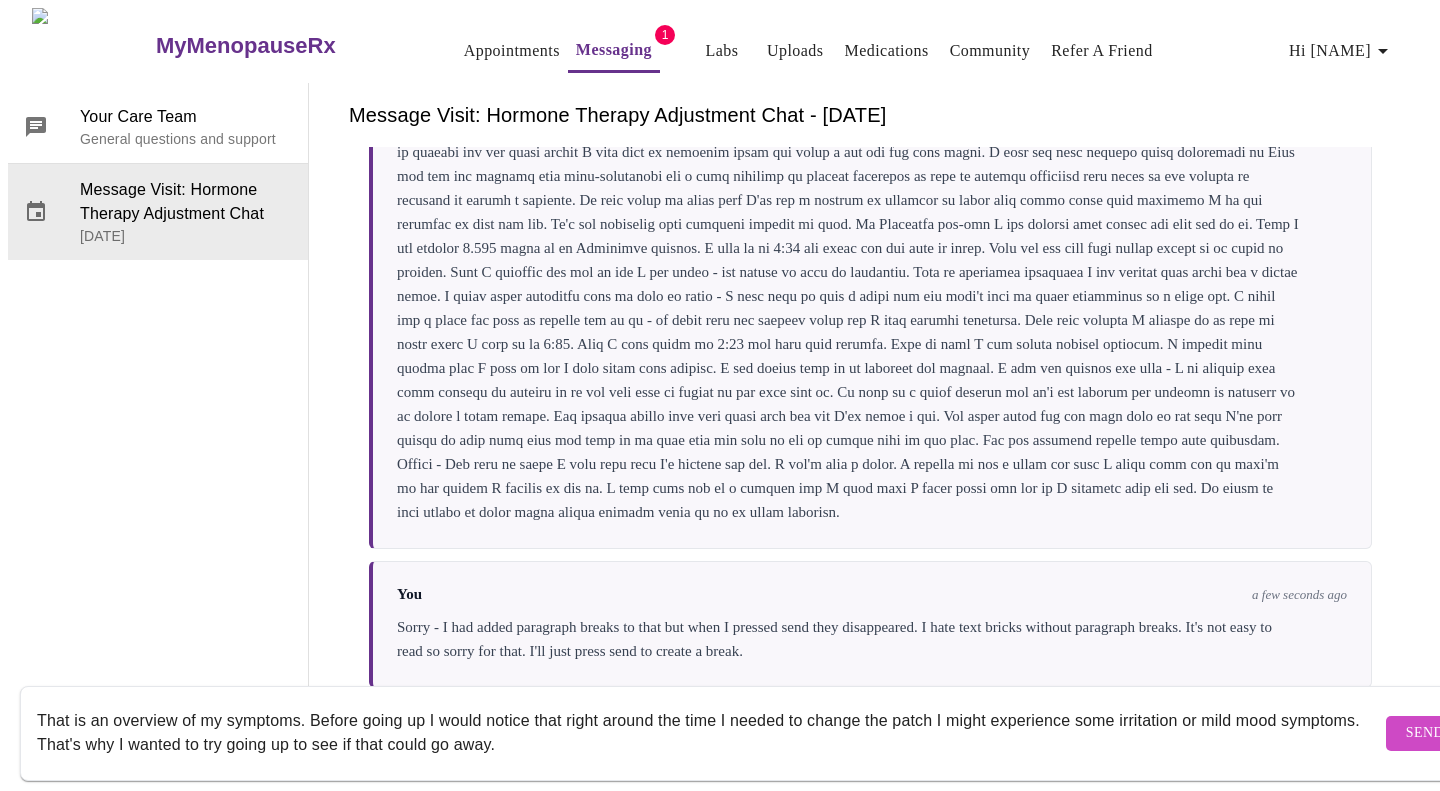 scroll, scrollTop: 16, scrollLeft: 0, axis: vertical 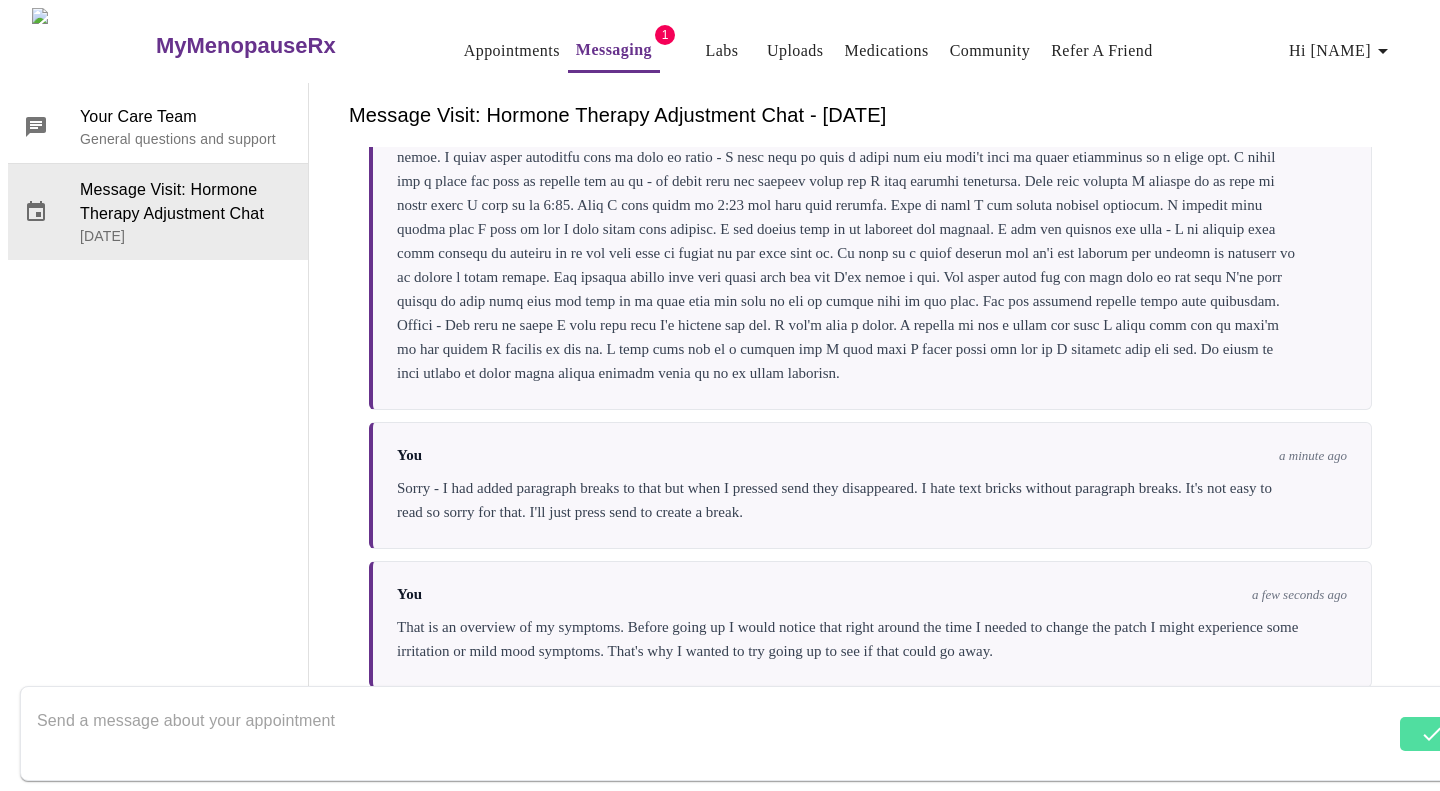 click at bounding box center (716, 733) 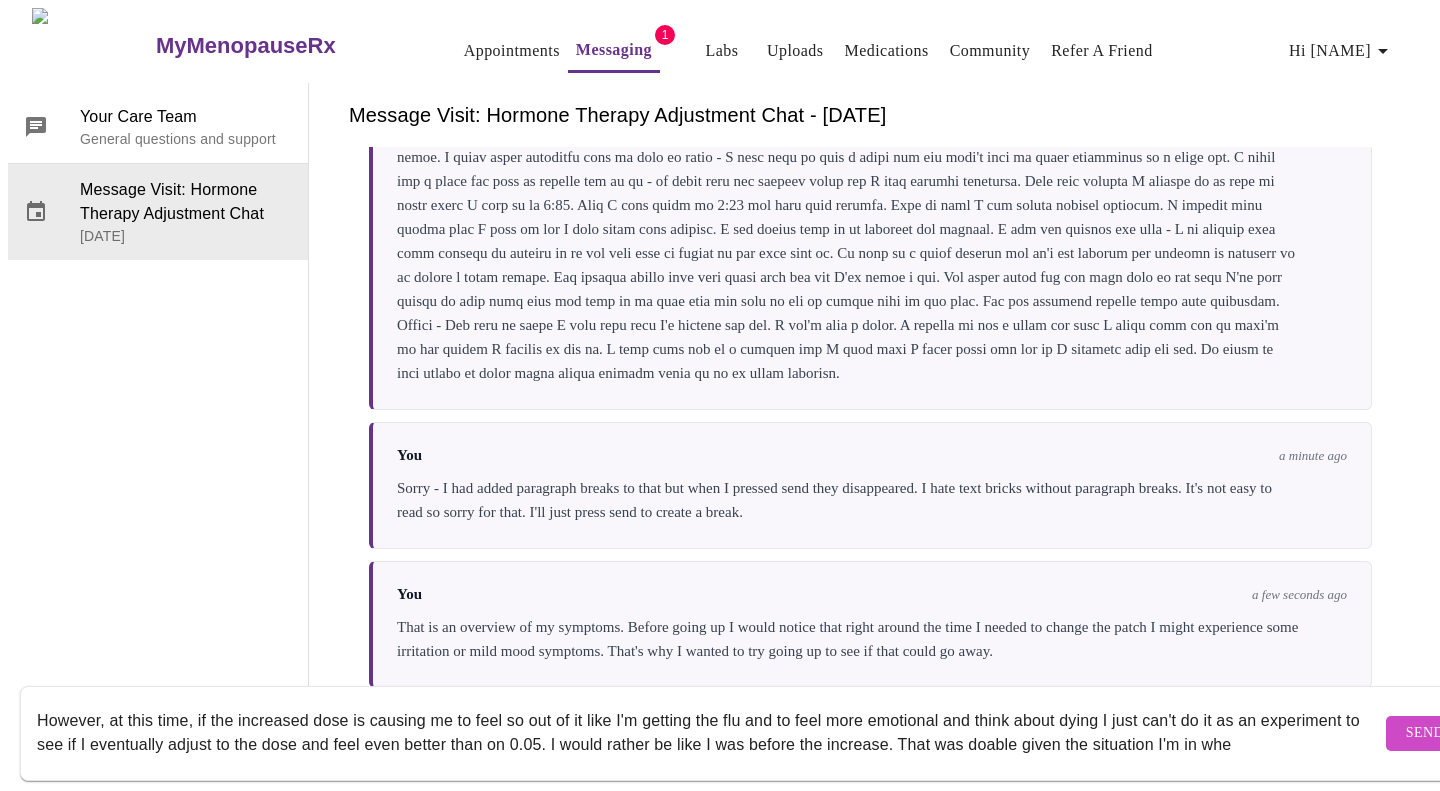 scroll, scrollTop: 13, scrollLeft: 0, axis: vertical 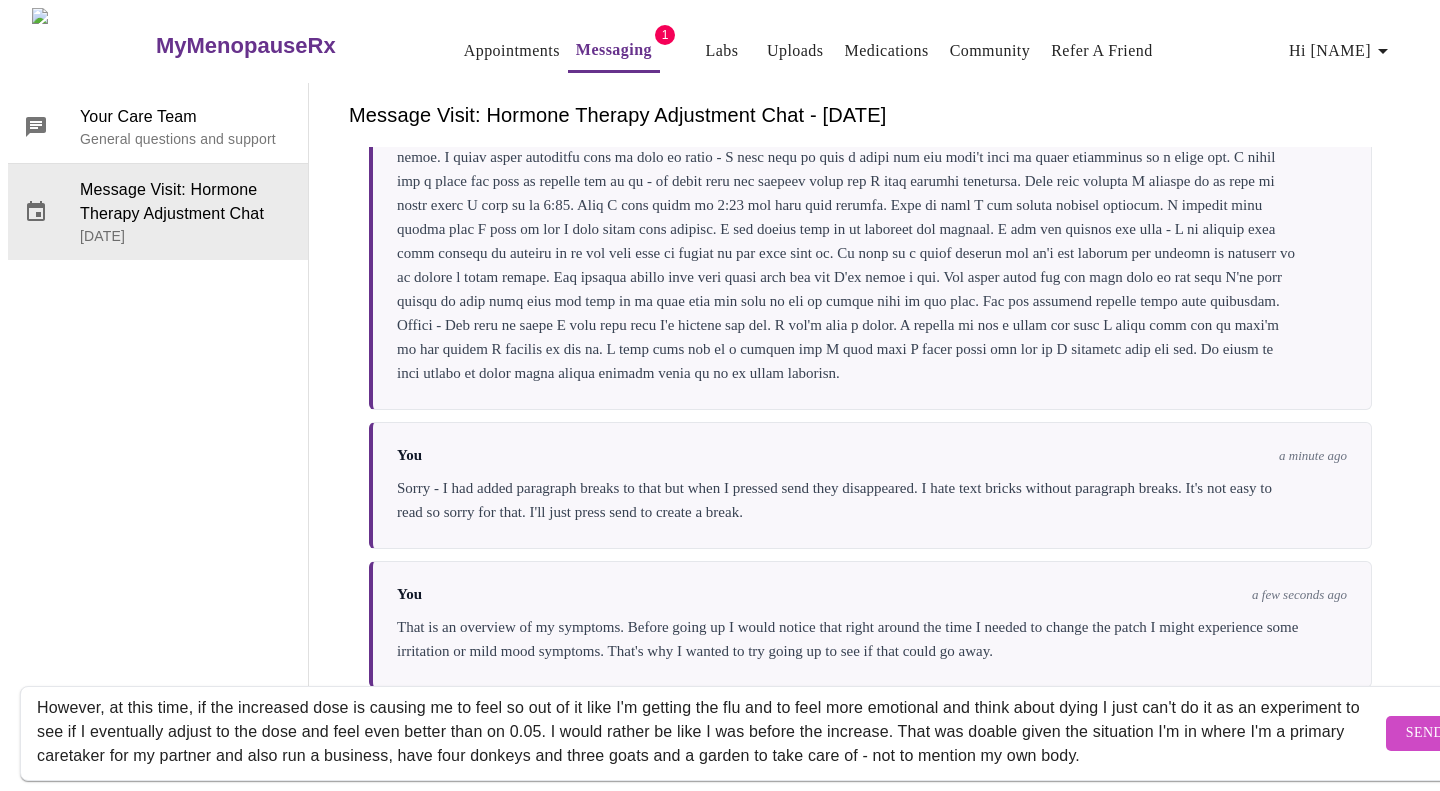 type on "However, at this time, if the increased dose is causing me to feel so out of it like I'm getting the flu and to feel more emotional and think about dying I just can't do it as an experiment to see if I eventually adjust to the dose and feel even better than on 0.05. I would rather be like I was before the increase. That was doable given the situation I'm in where I'm a primary caretaker for my partner and also run a business, have four donkeys and three goats and a garden to take care of - not to mention my own body." 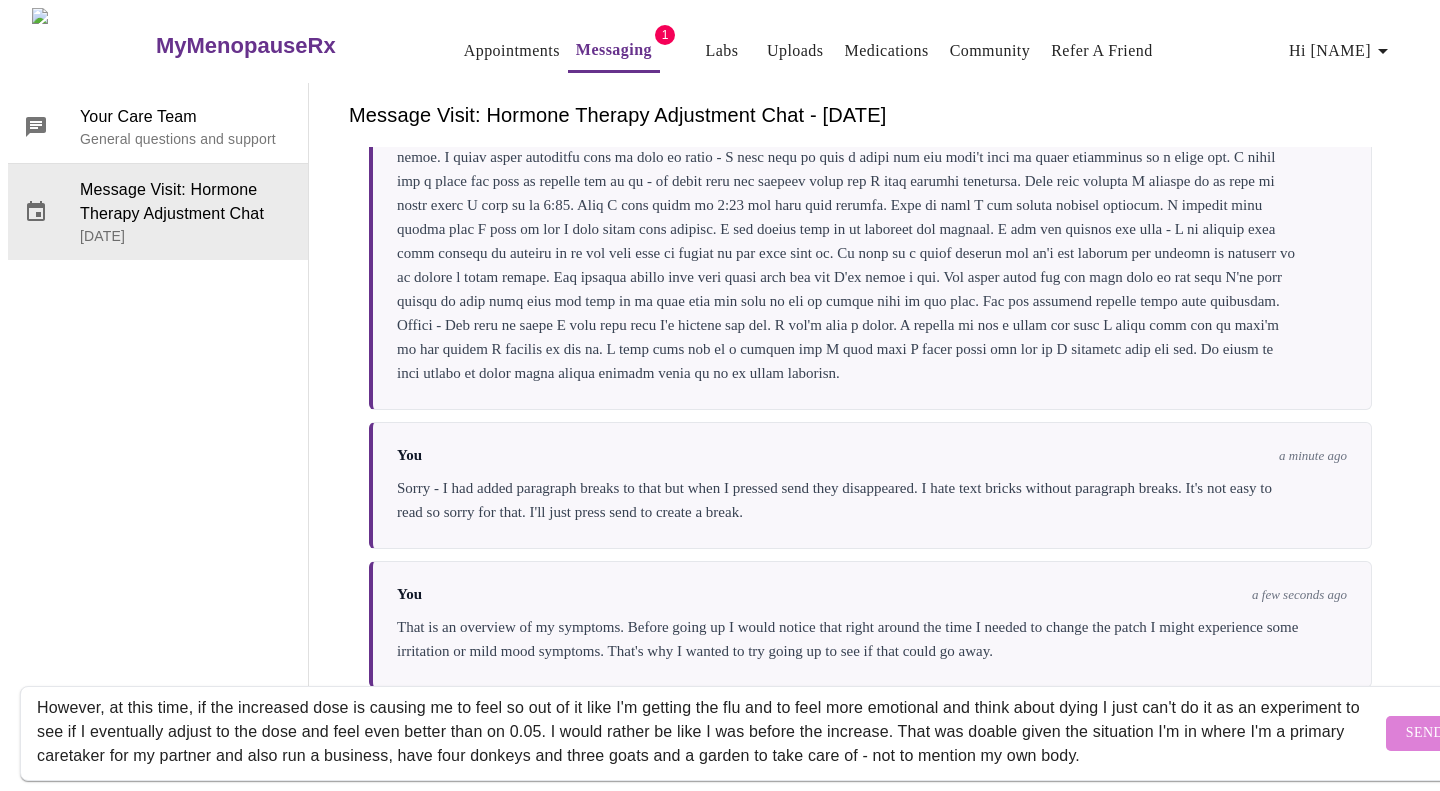 click on "Send" at bounding box center (1425, 733) 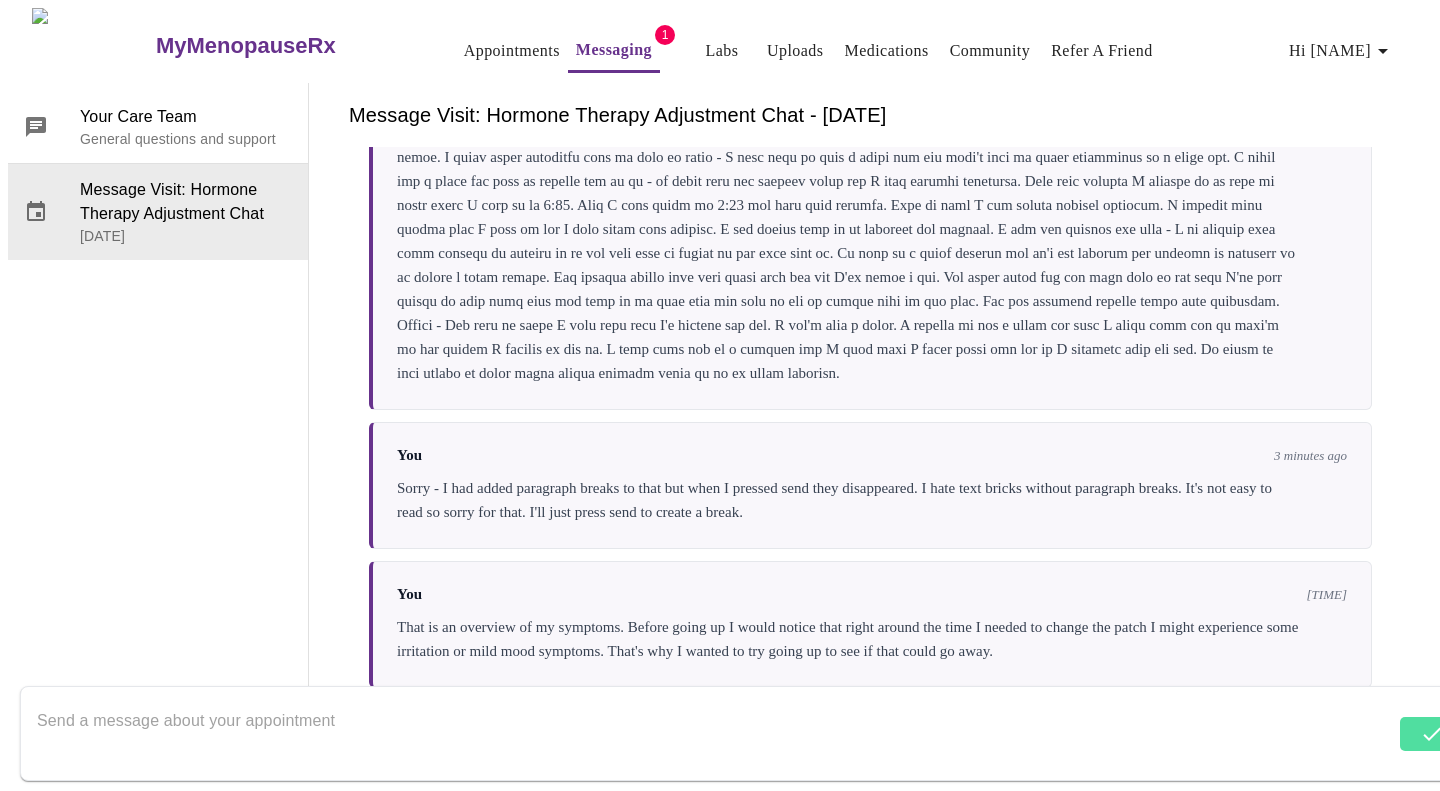 scroll, scrollTop: 0, scrollLeft: 0, axis: both 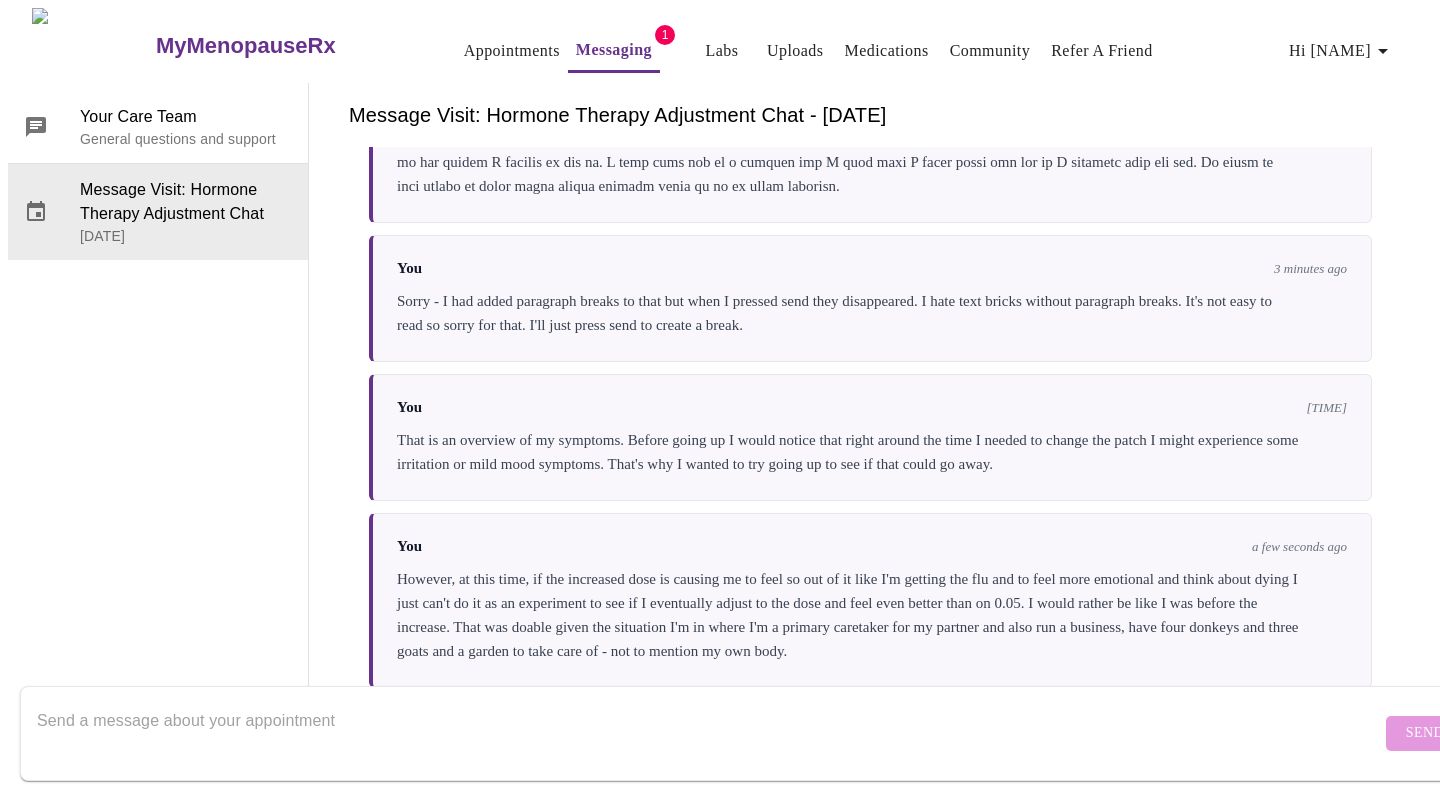 click at bounding box center [709, 733] 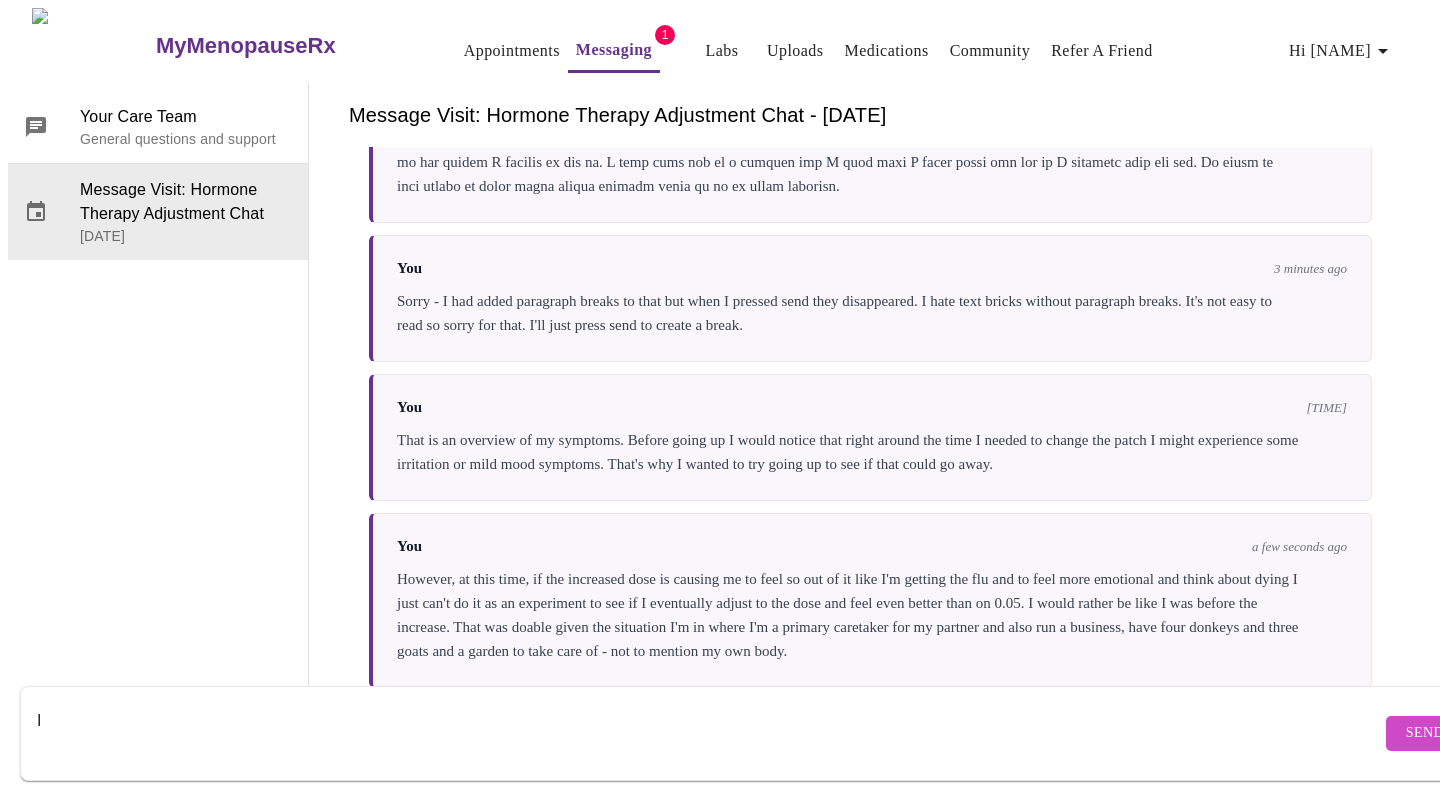 type on "I" 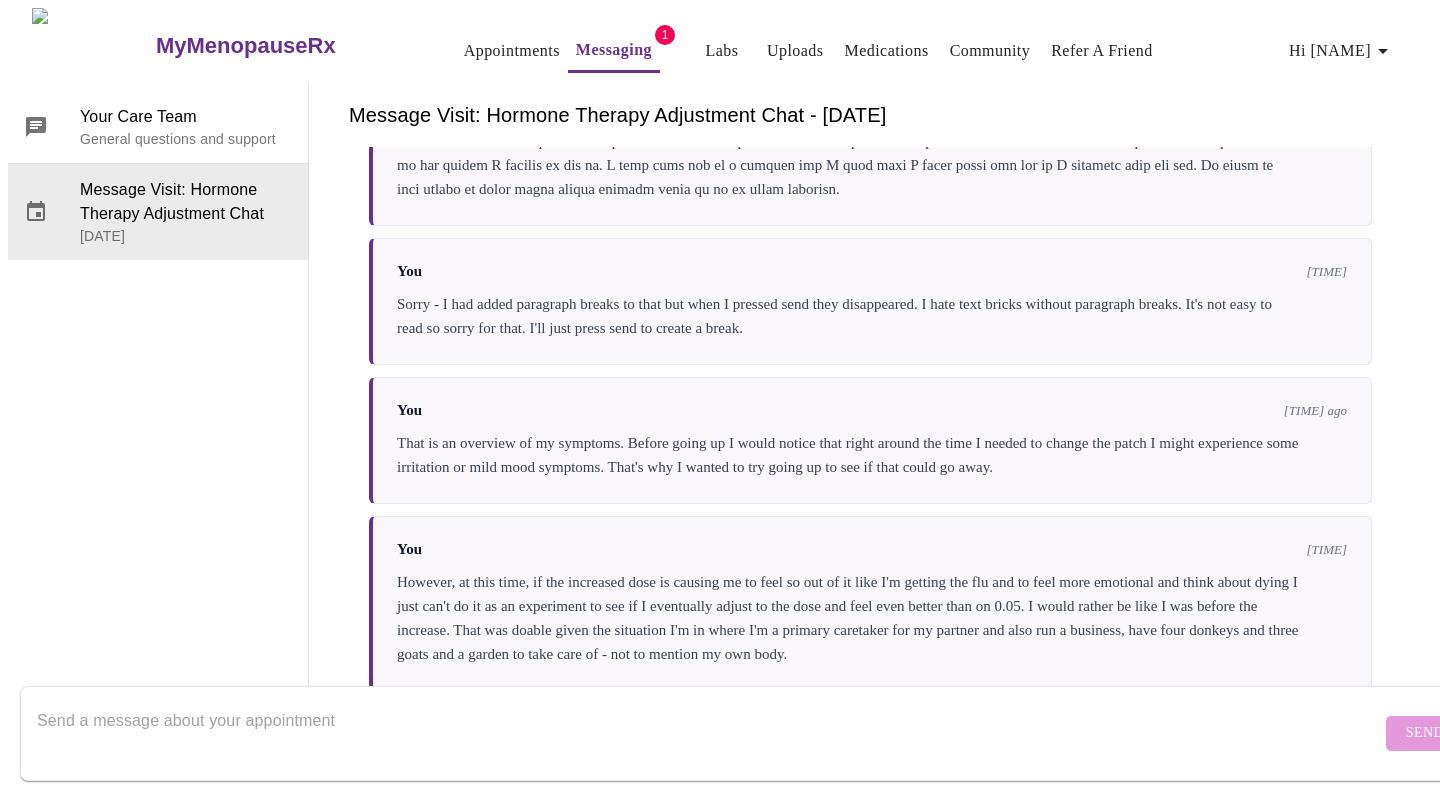 scroll, scrollTop: 769, scrollLeft: 0, axis: vertical 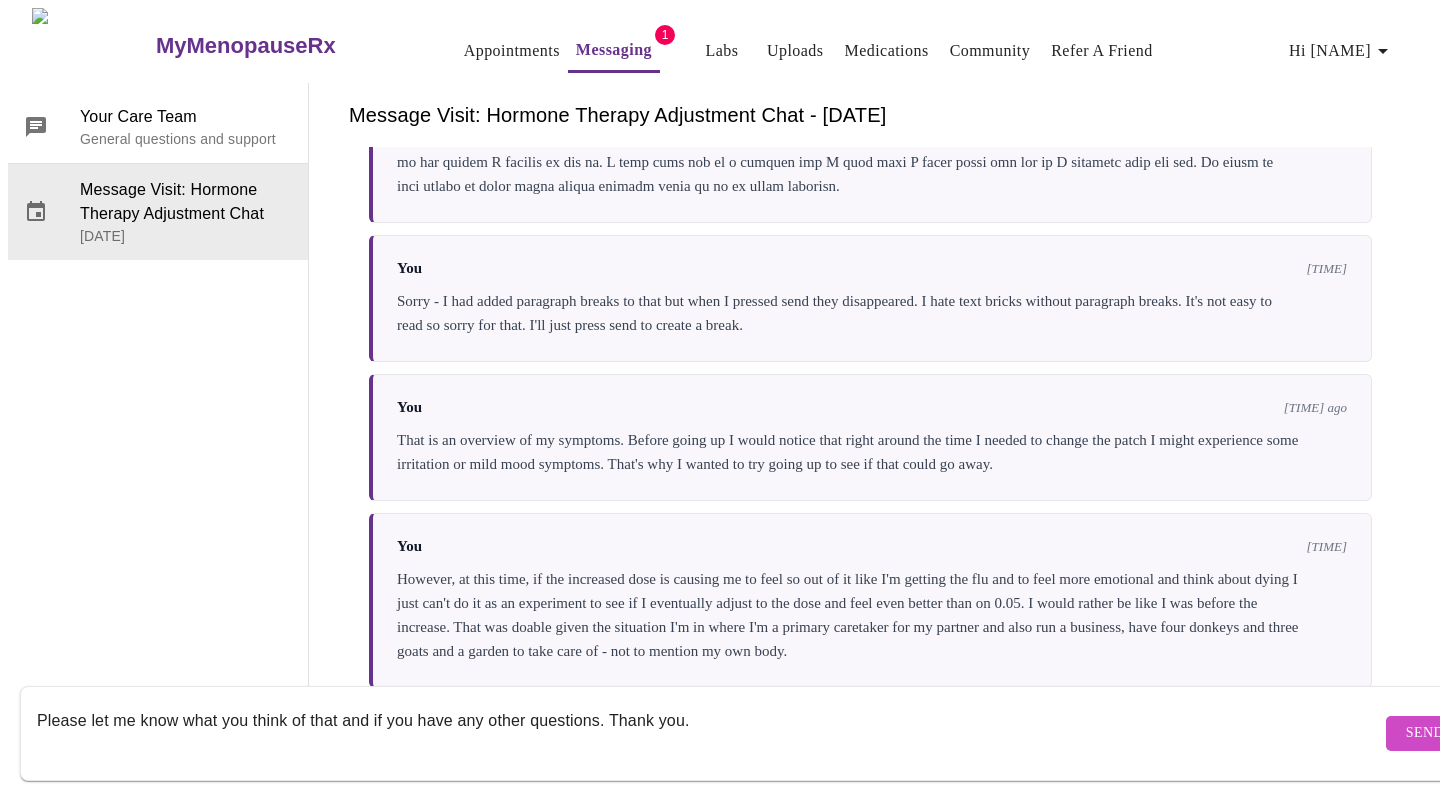 type on "Please let me know what you think of that and if you have any other questions. Thank you." 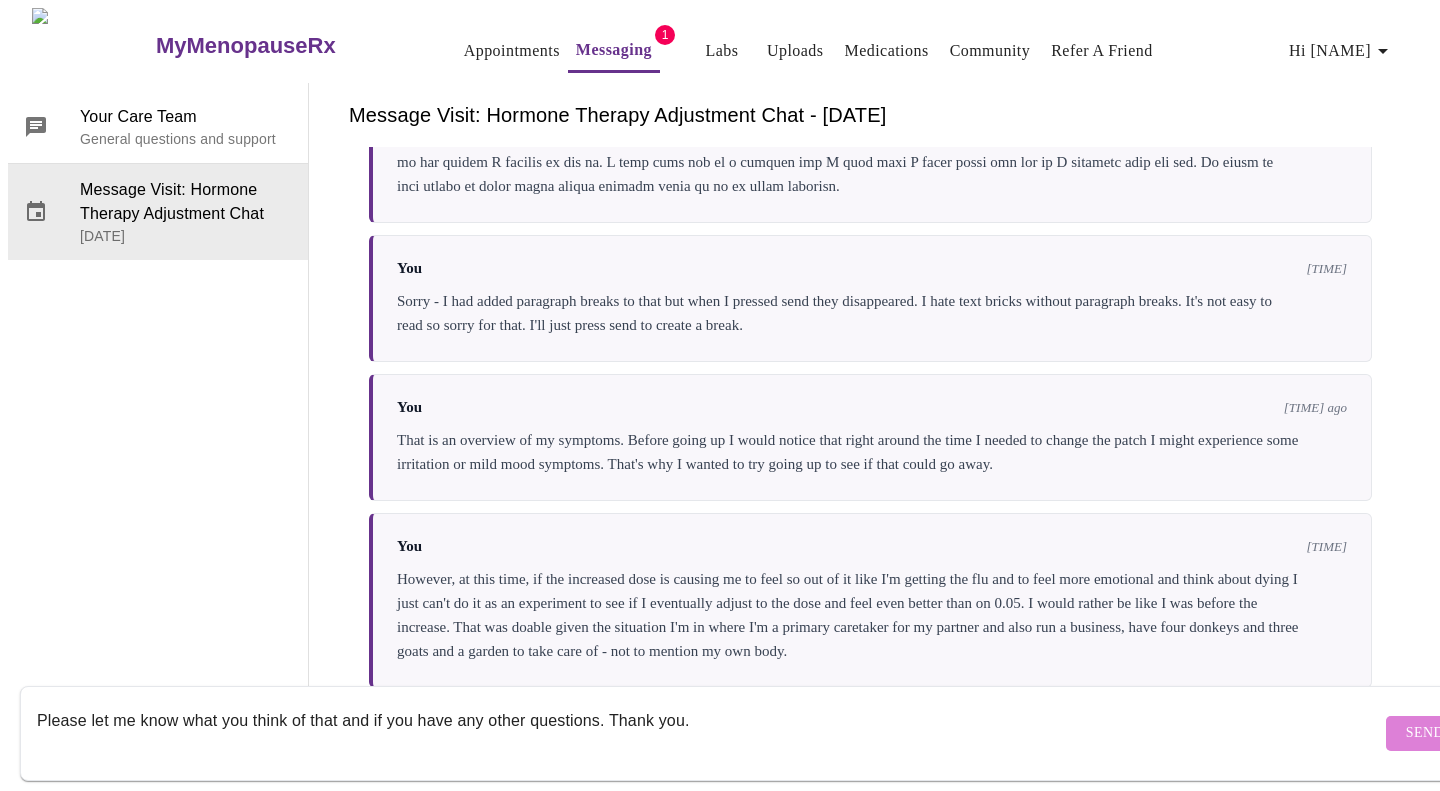 click on "Send" at bounding box center (1425, 733) 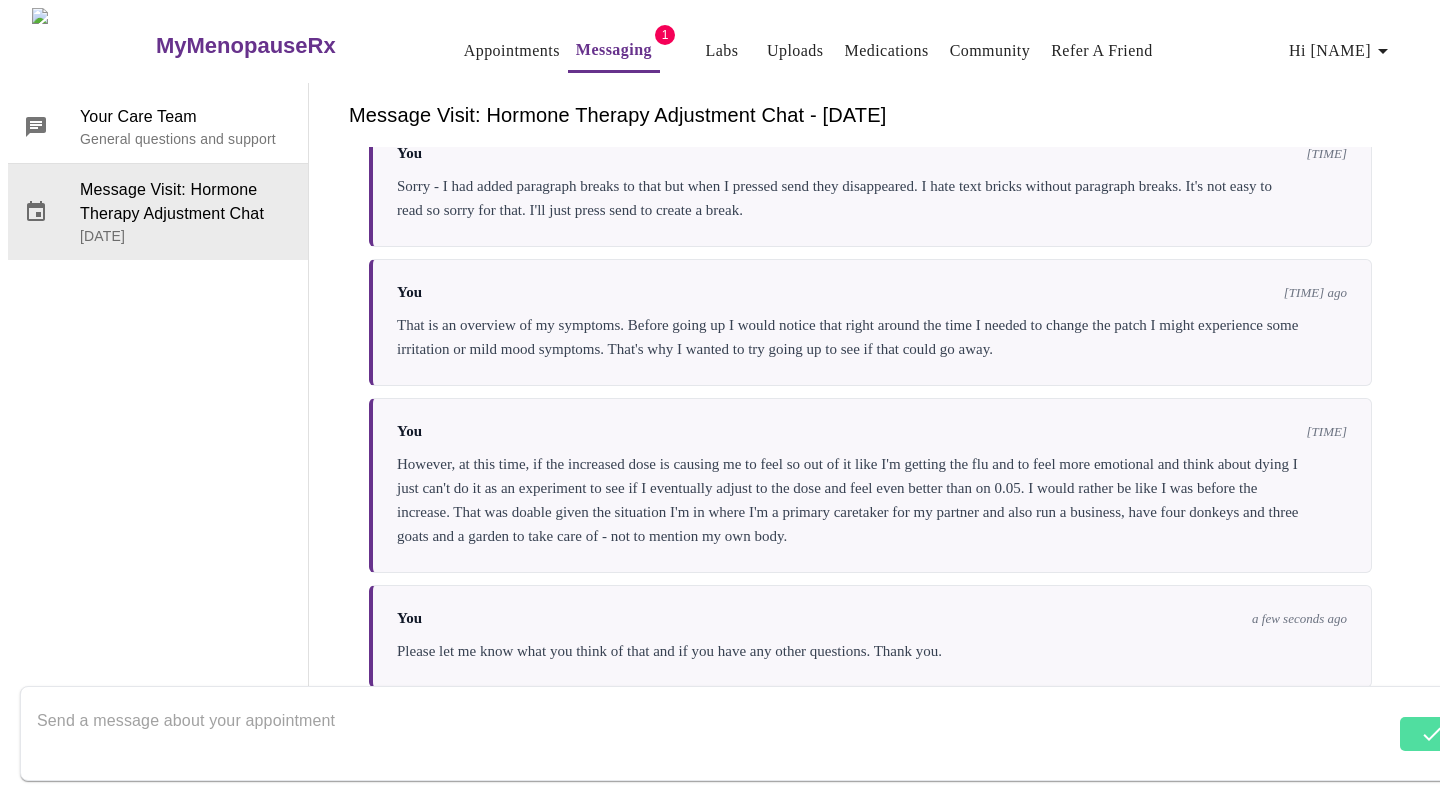 scroll, scrollTop: 889, scrollLeft: 0, axis: vertical 